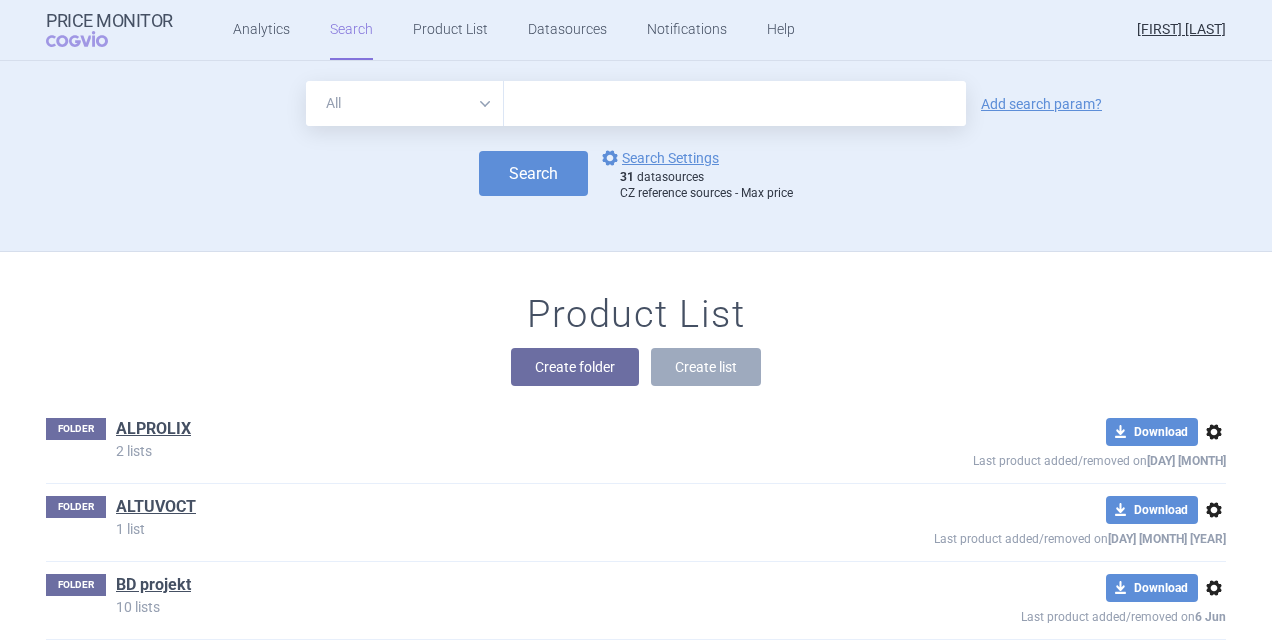scroll, scrollTop: 0, scrollLeft: 0, axis: both 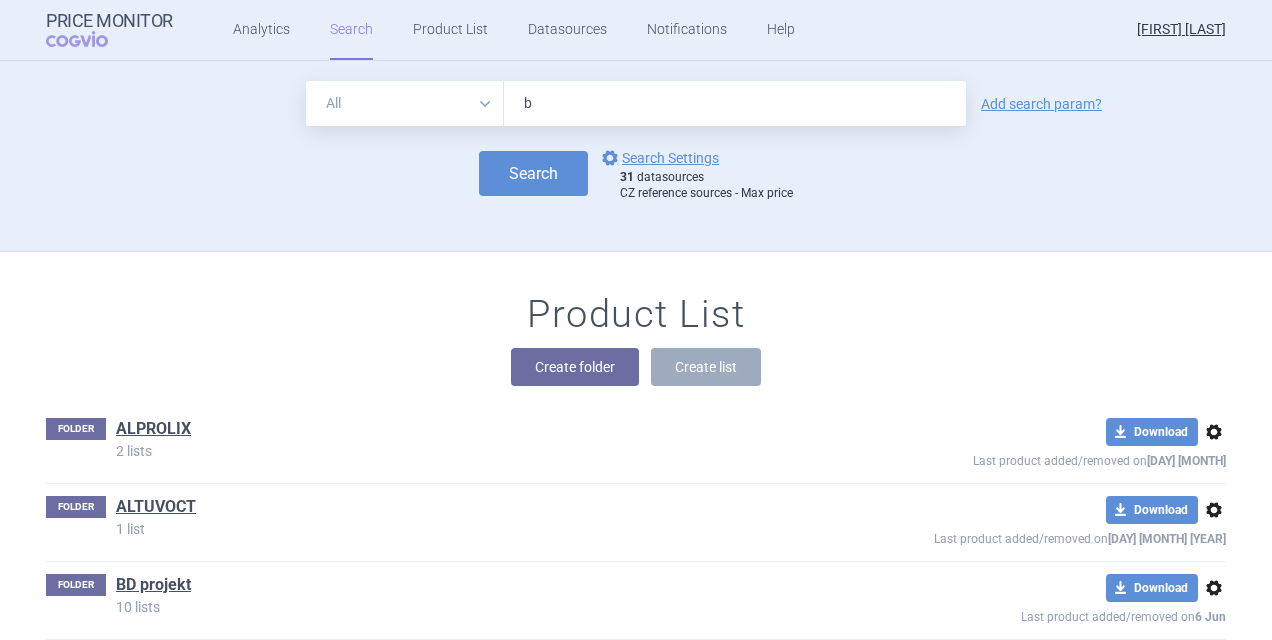 type on "bi" 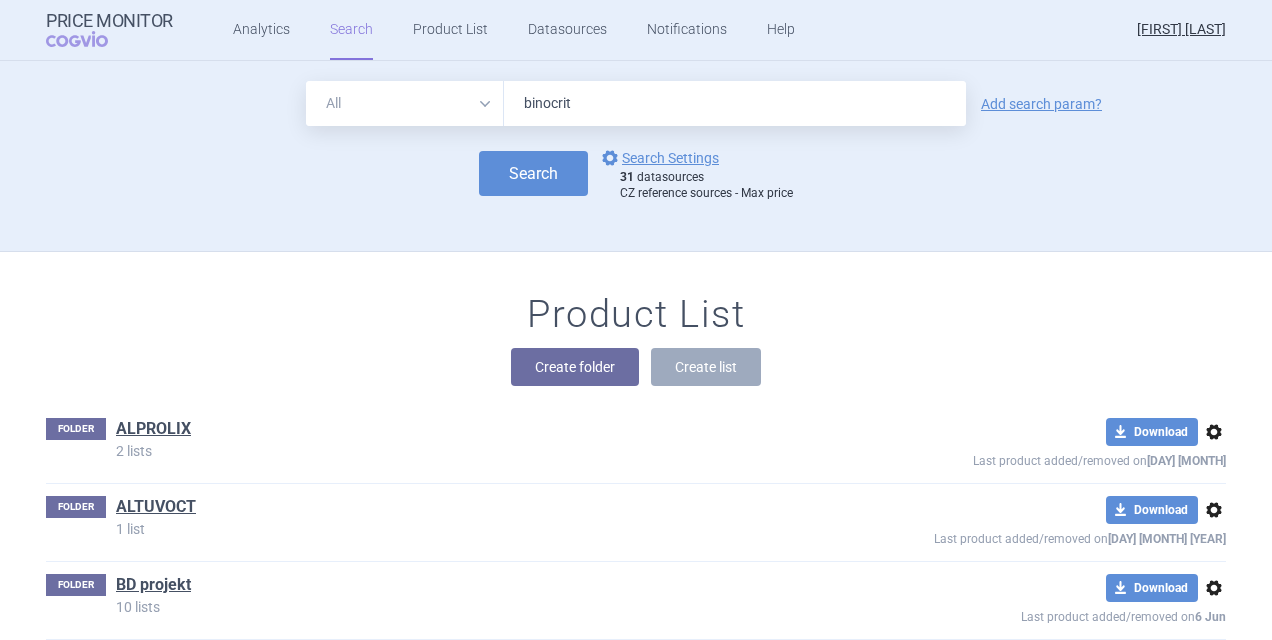 click on "Search" at bounding box center [533, 173] 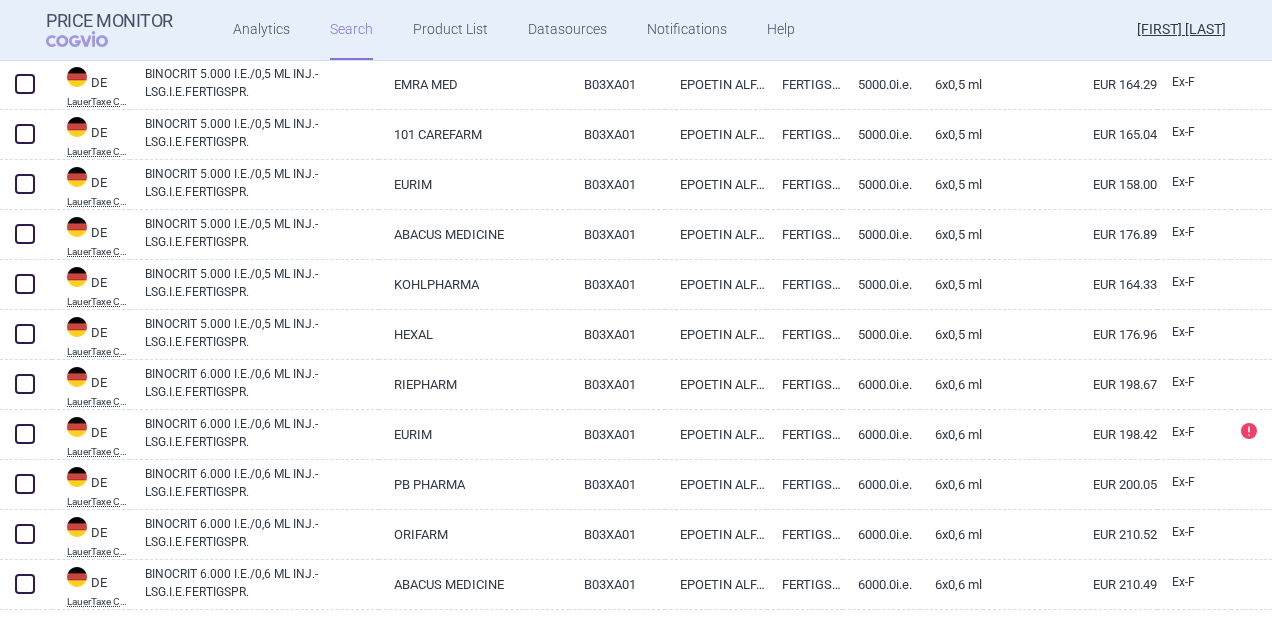 scroll, scrollTop: 4850, scrollLeft: 0, axis: vertical 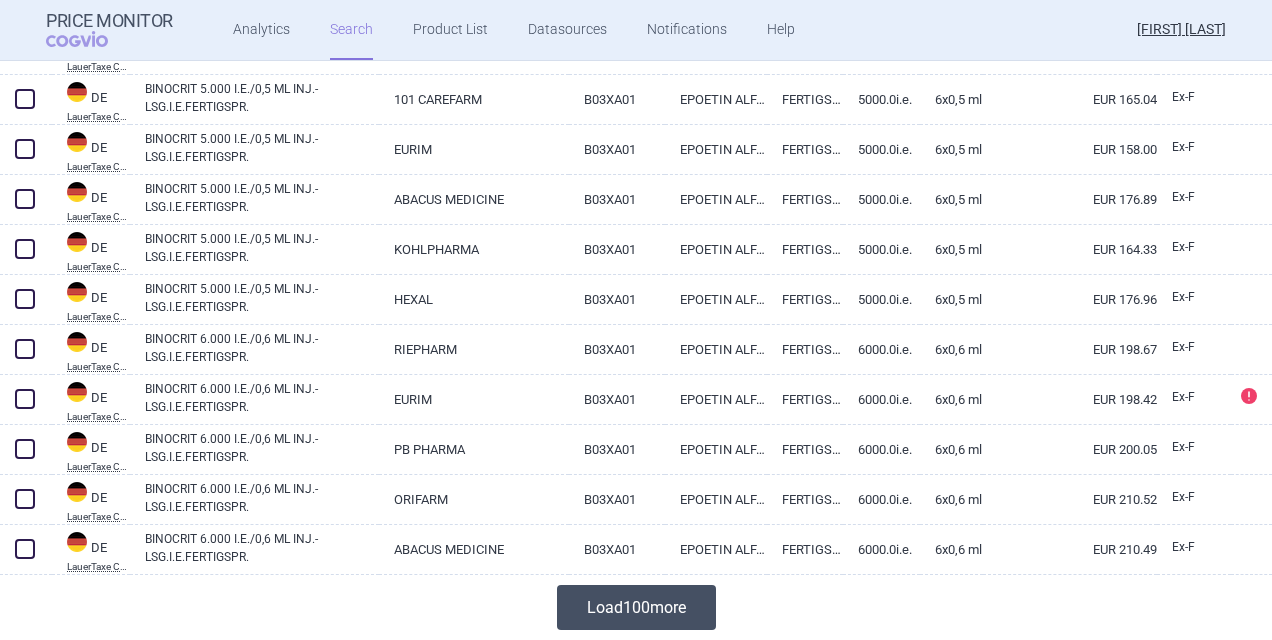 click on "Load  100  more" at bounding box center [636, 607] 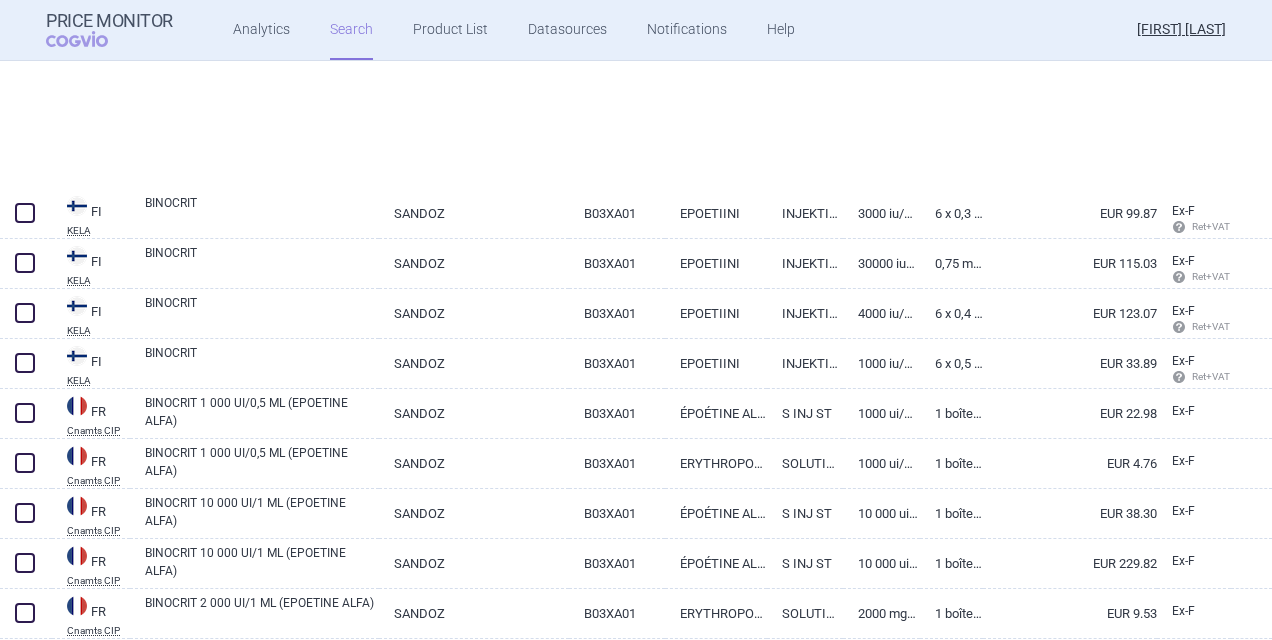 scroll, scrollTop: 9850, scrollLeft: 0, axis: vertical 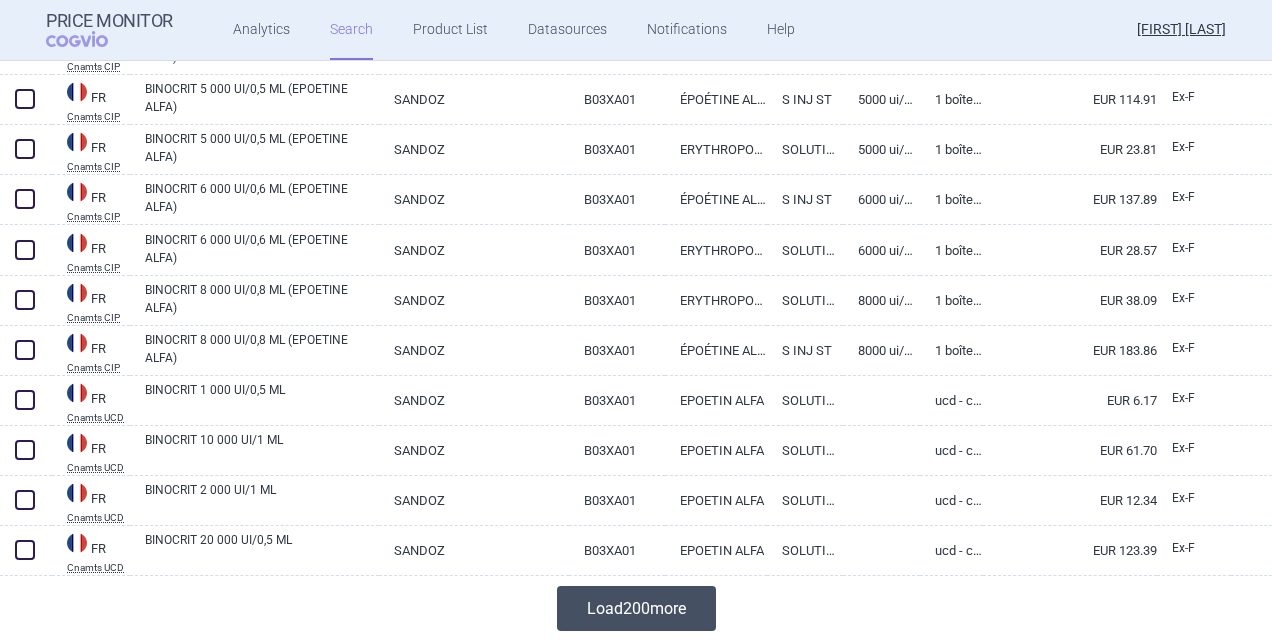 click on "Load  200  more" at bounding box center (636, 608) 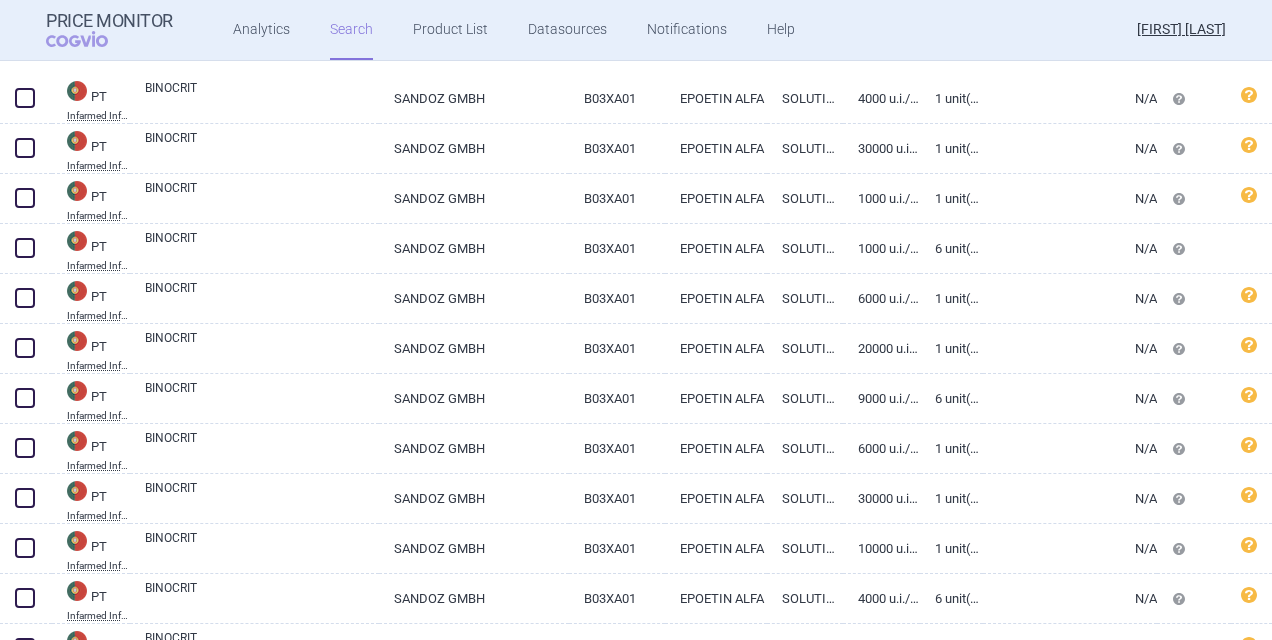 scroll, scrollTop: 19850, scrollLeft: 0, axis: vertical 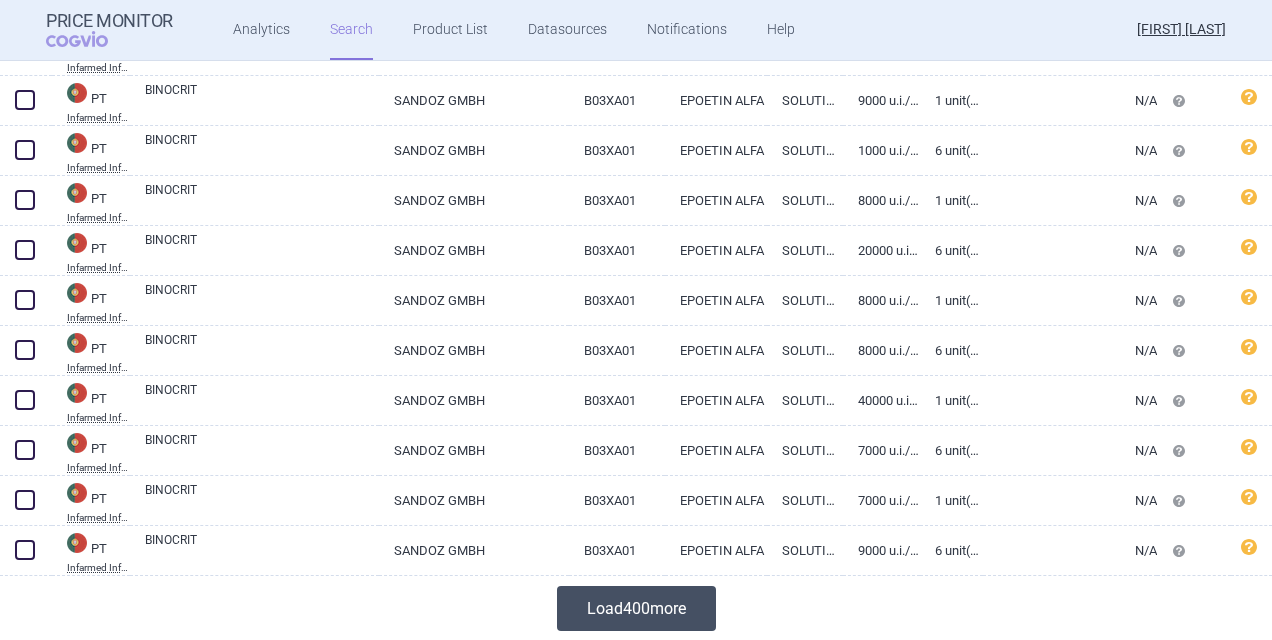 click on "Load  400  more" at bounding box center (636, 608) 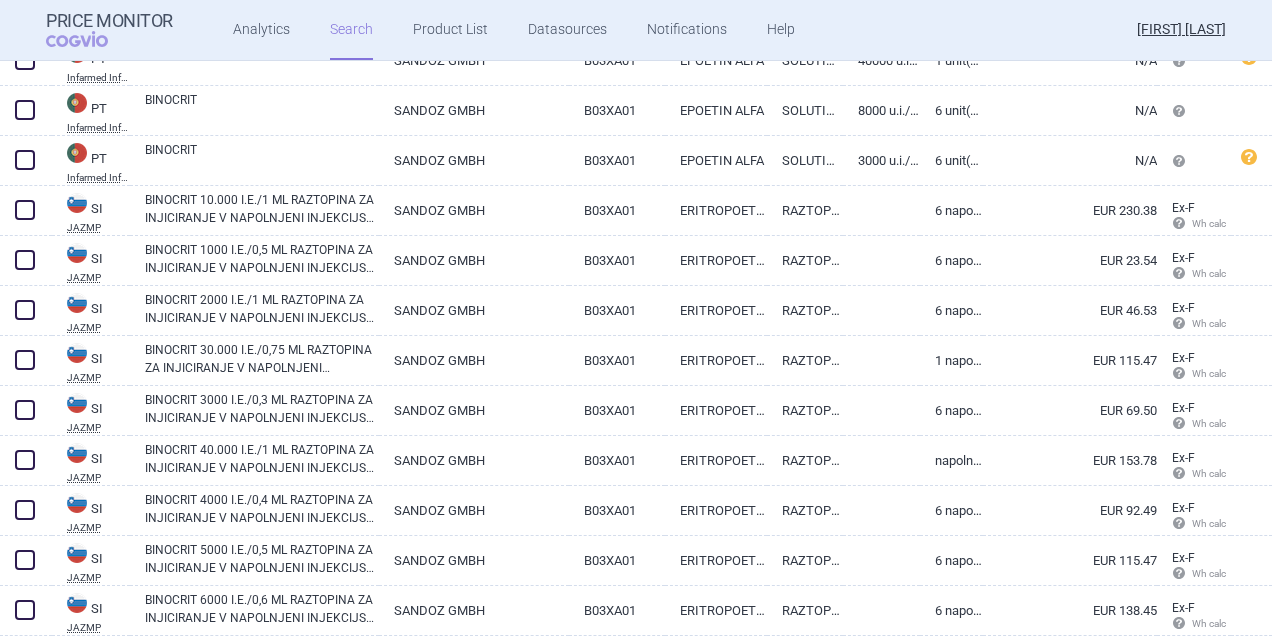 scroll, scrollTop: 20730, scrollLeft: 0, axis: vertical 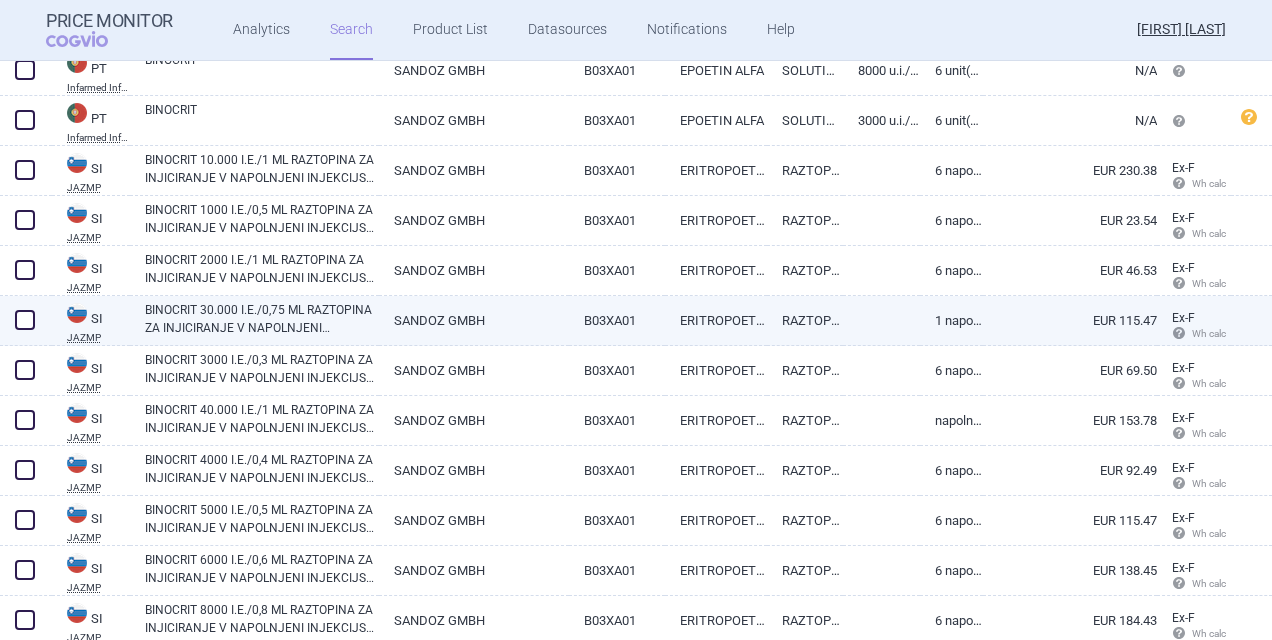 click on "ERITROPOETIN" at bounding box center [716, 320] 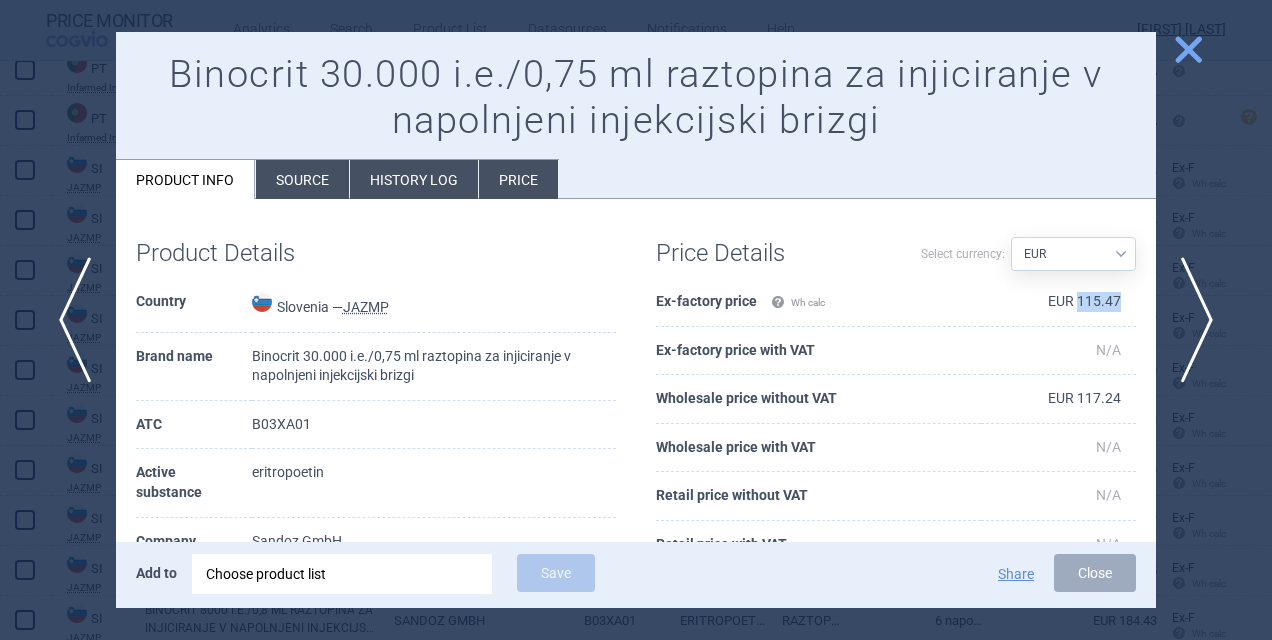 drag, startPoint x: 1064, startPoint y: 298, endPoint x: 1114, endPoint y: 297, distance: 50.01 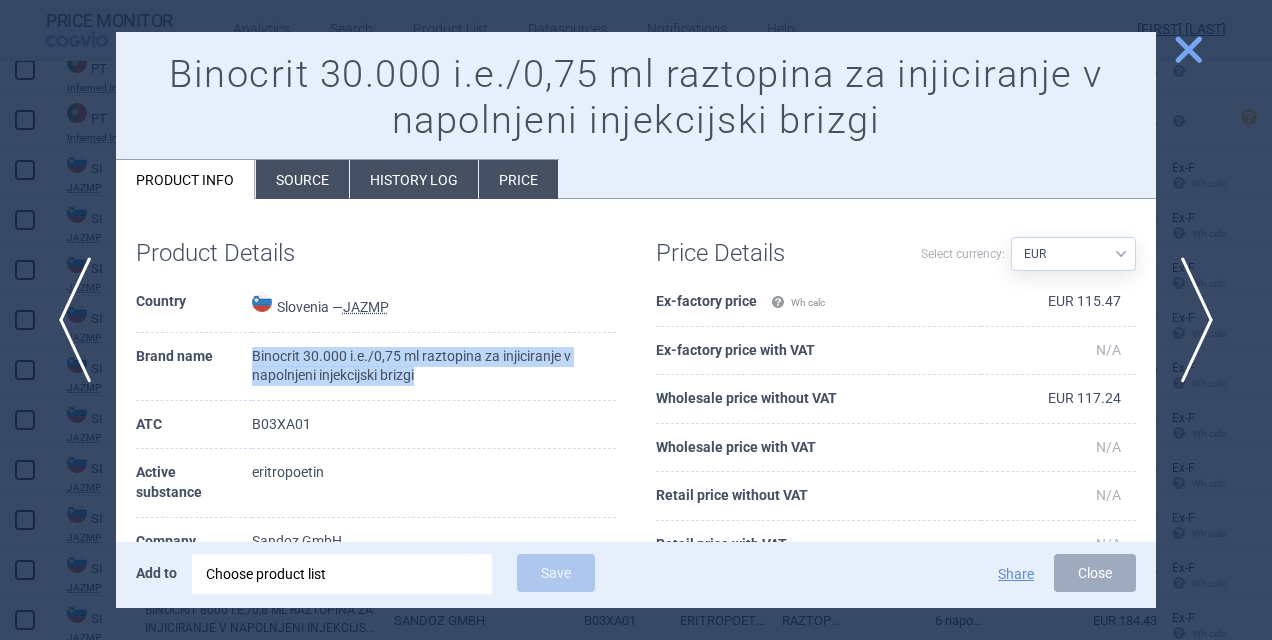 drag, startPoint x: 250, startPoint y: 354, endPoint x: 431, endPoint y: 383, distance: 183.30849 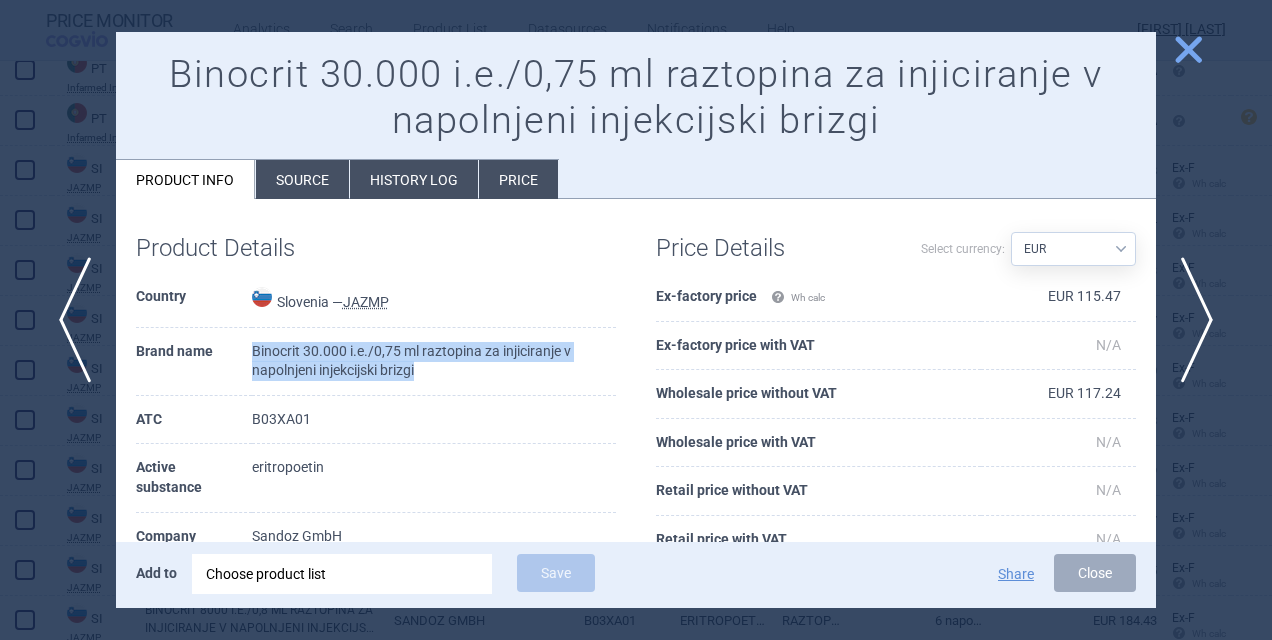 scroll, scrollTop: 0, scrollLeft: 0, axis: both 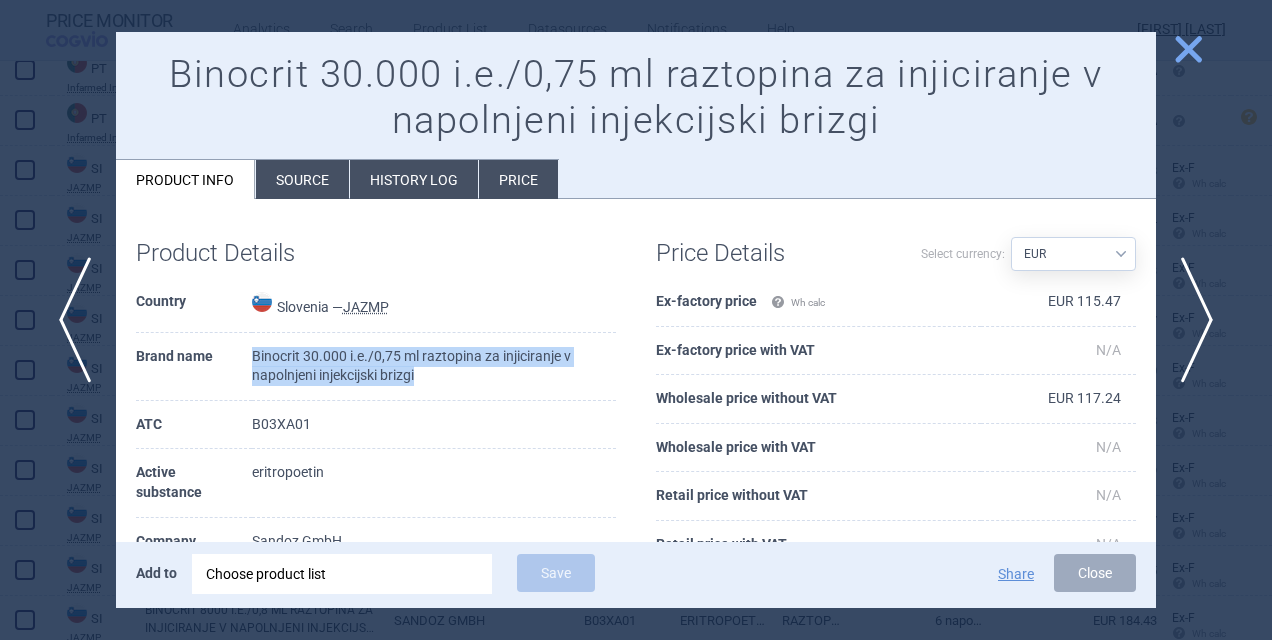 click on "close" at bounding box center (1188, 49) 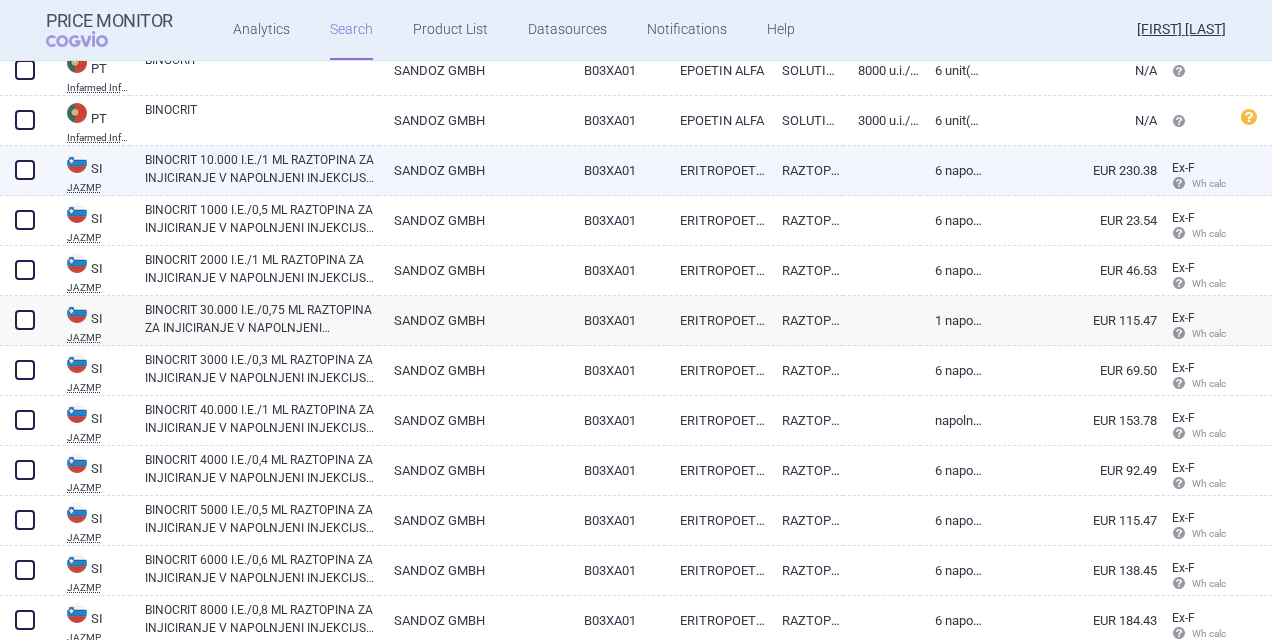click on "BINOCRIT 10.000 I.E./1 ML RAZTOPINA ZA INJICIRANJE V NAPOLNJENI INJEKCIJSKI BRIZGI" at bounding box center [262, 169] 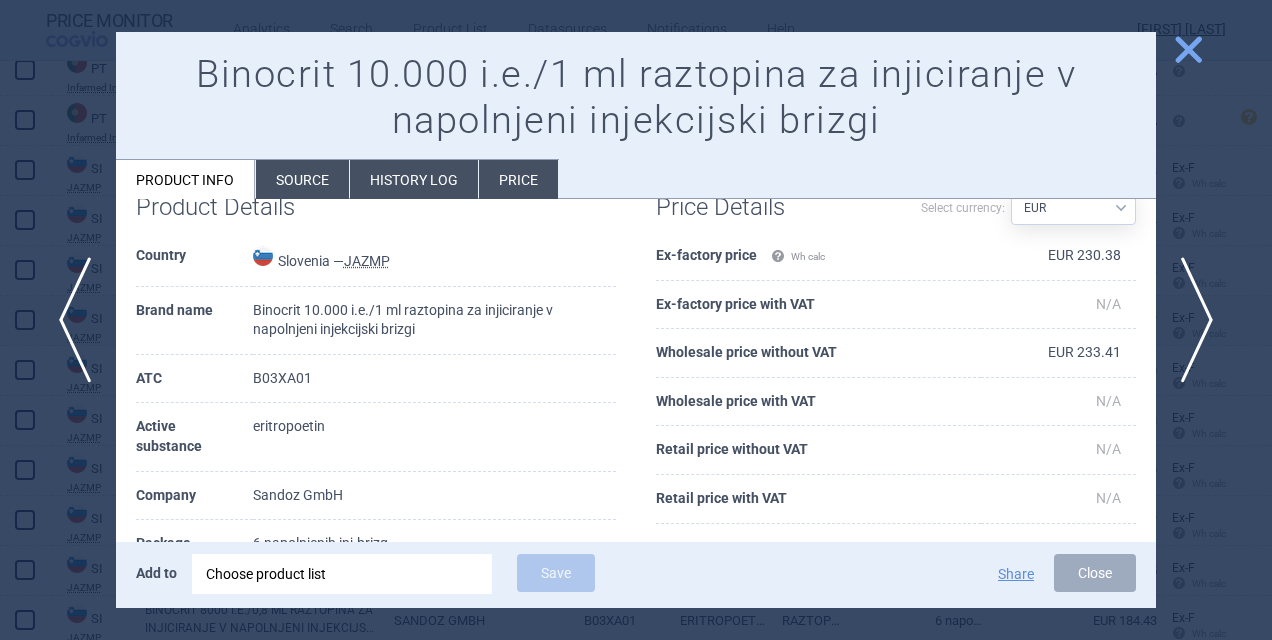scroll, scrollTop: 0, scrollLeft: 0, axis: both 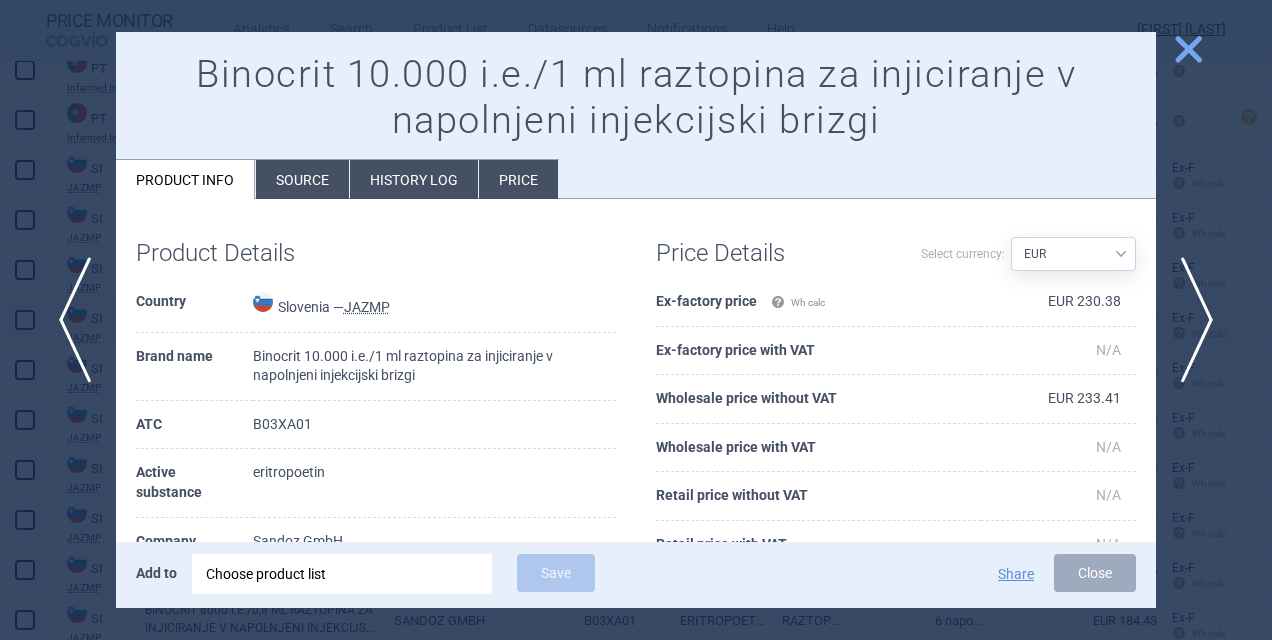 click on "close" at bounding box center (1188, 49) 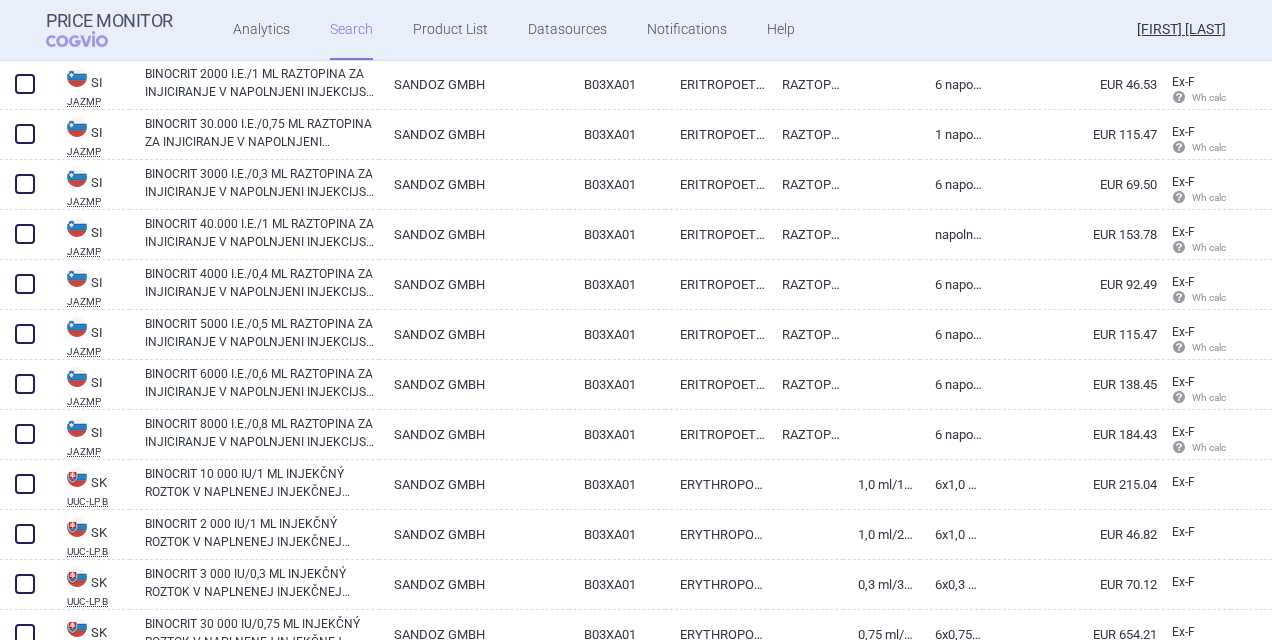 scroll, scrollTop: 20956, scrollLeft: 0, axis: vertical 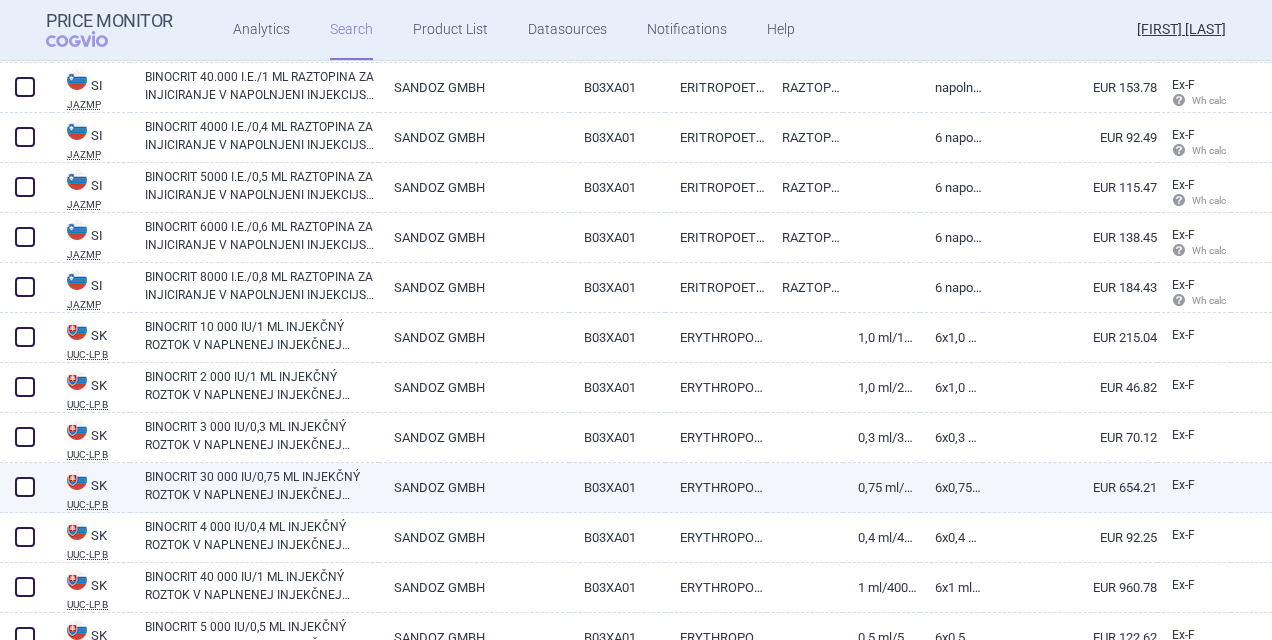click at bounding box center [805, 481] 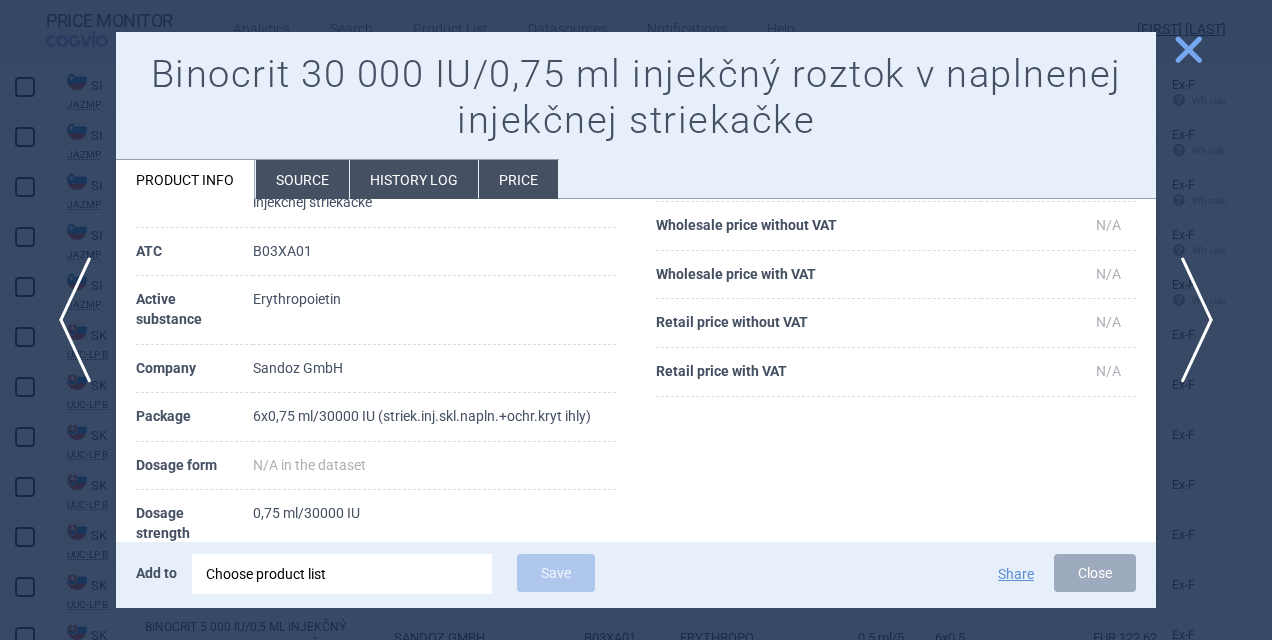 scroll, scrollTop: 206, scrollLeft: 0, axis: vertical 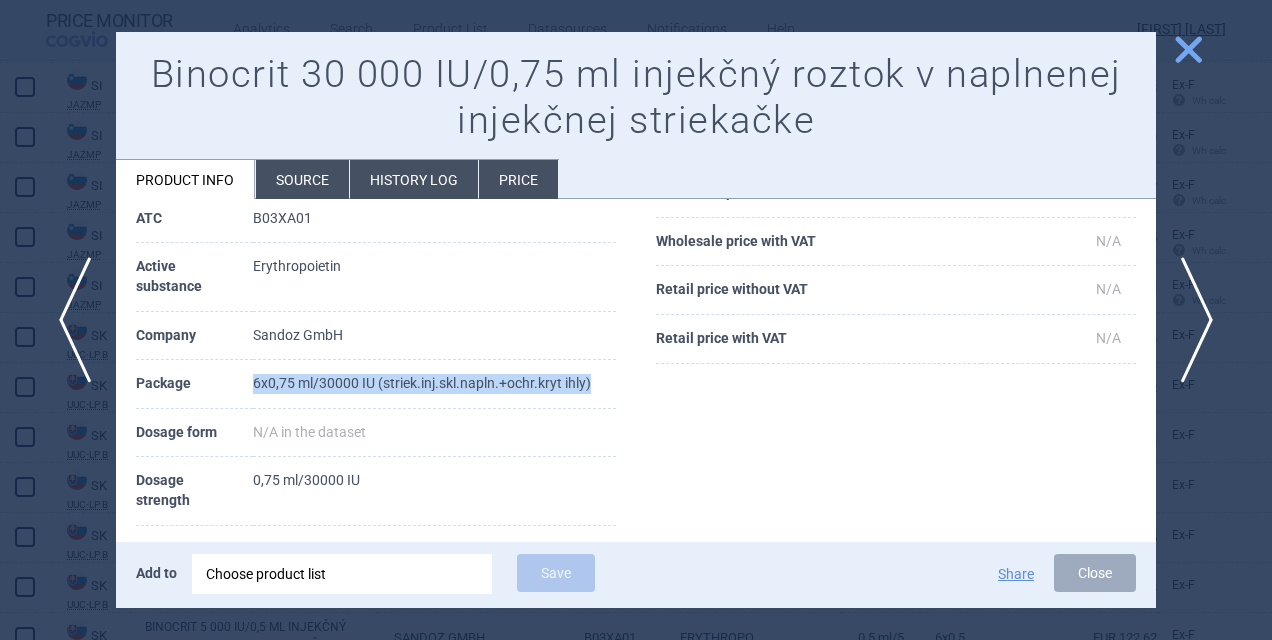 drag, startPoint x: 250, startPoint y: 379, endPoint x: 603, endPoint y: 384, distance: 353.0354 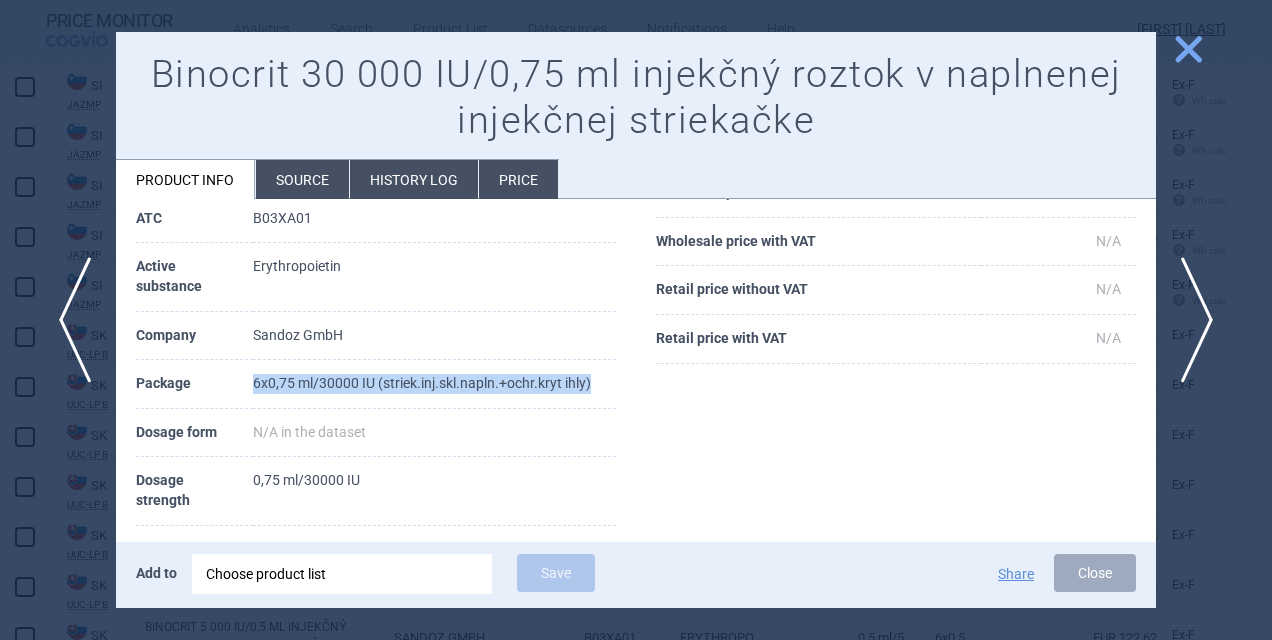click on "close" at bounding box center [1188, 49] 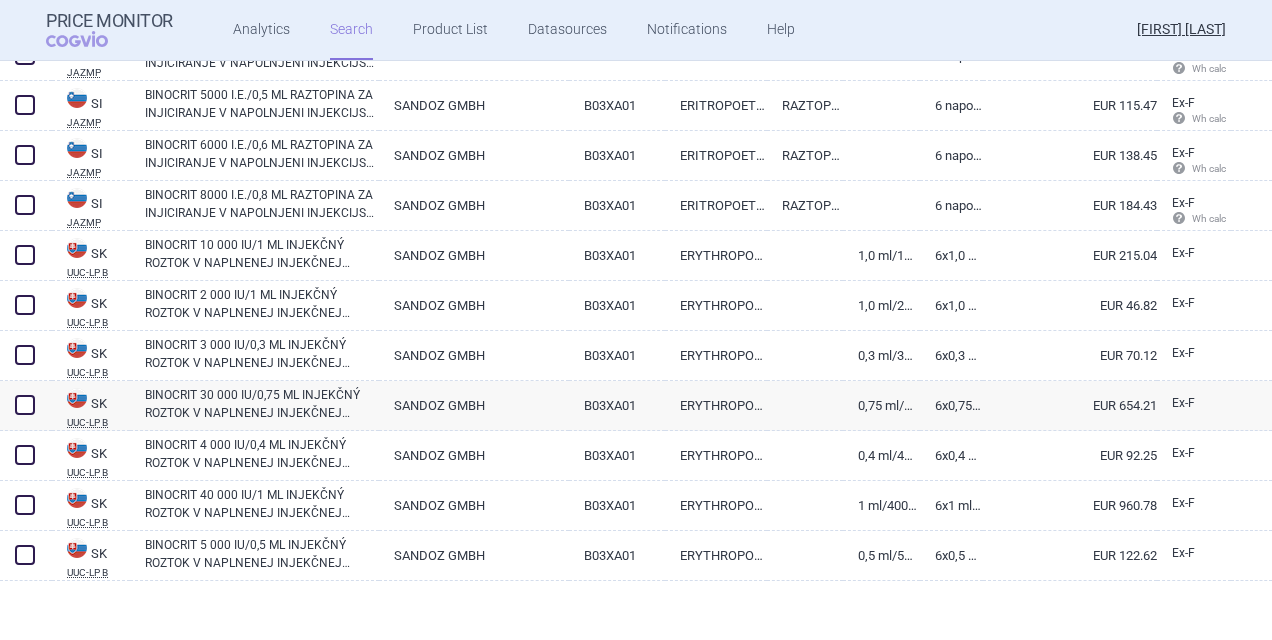 scroll, scrollTop: 21150, scrollLeft: 0, axis: vertical 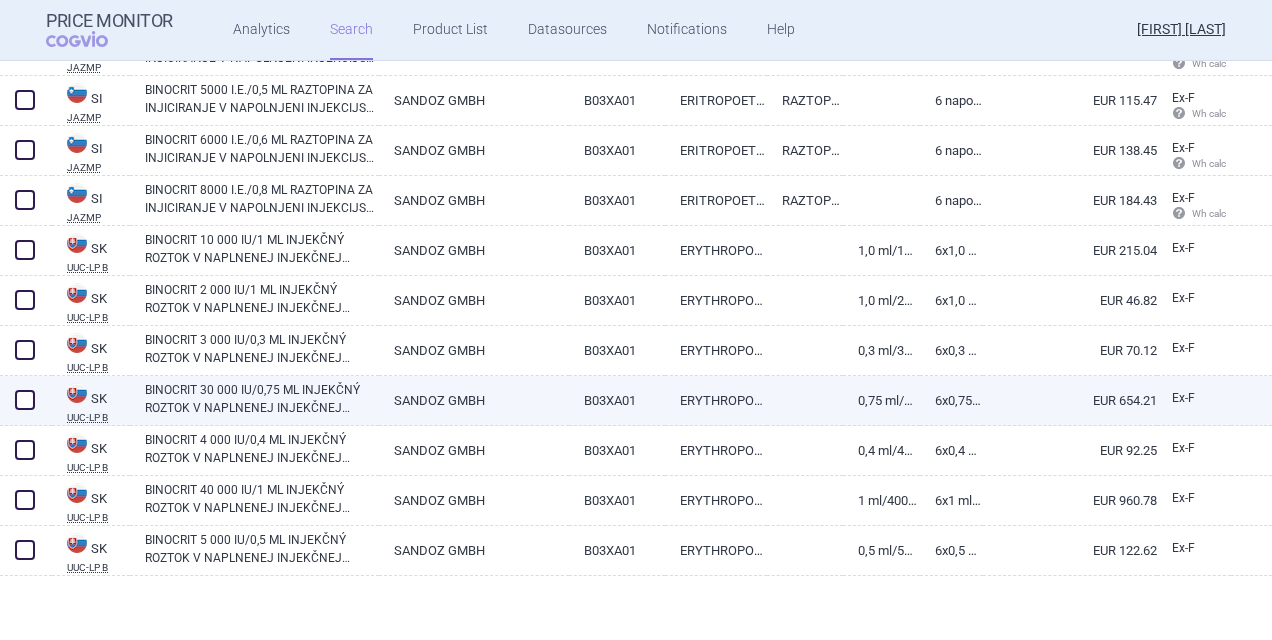 click on "BINOCRIT 30 000 IU/0,75 ML INJEKČNÝ ROZTOK V NAPLNENEJ INJEKČNEJ STRIEKAČKE" at bounding box center [262, 399] 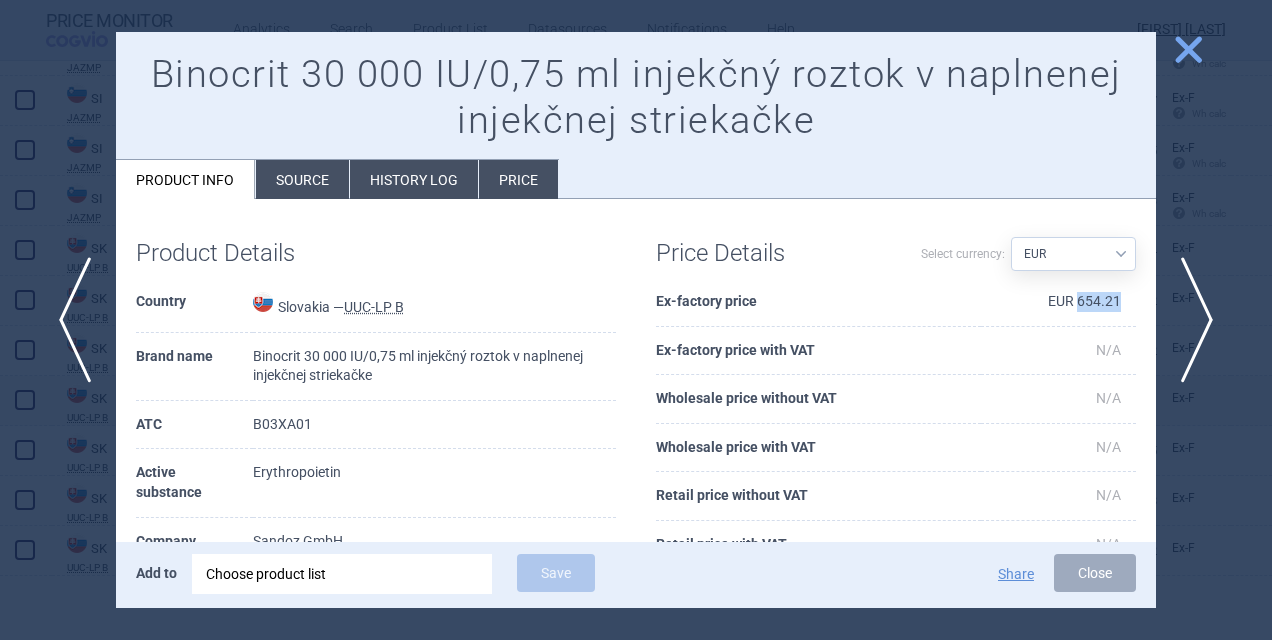 drag, startPoint x: 1065, startPoint y: 306, endPoint x: 1112, endPoint y: 300, distance: 47.38143 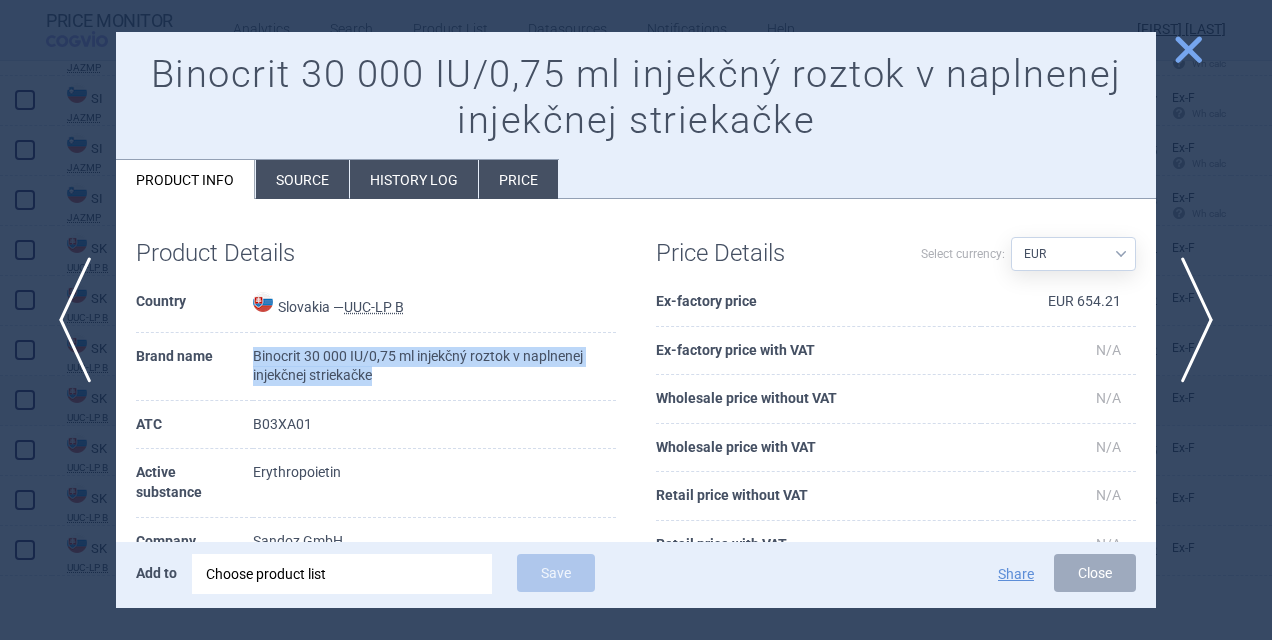 drag, startPoint x: 251, startPoint y: 353, endPoint x: 400, endPoint y: 369, distance: 149.8566 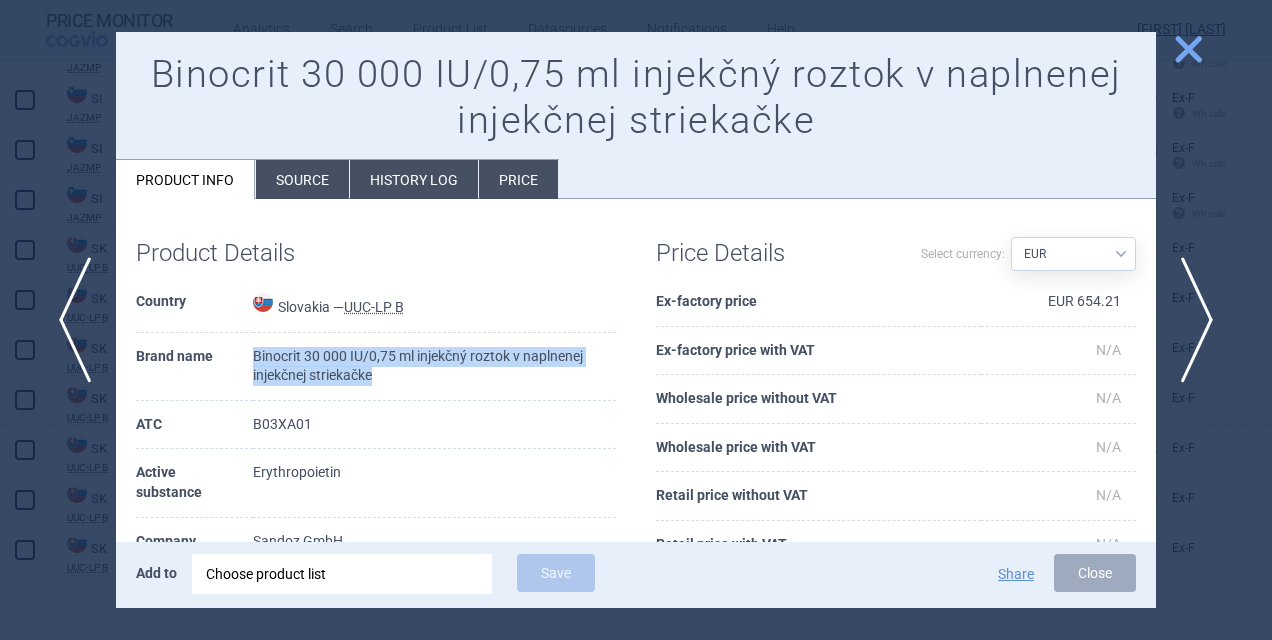 click on "close" at bounding box center [1188, 49] 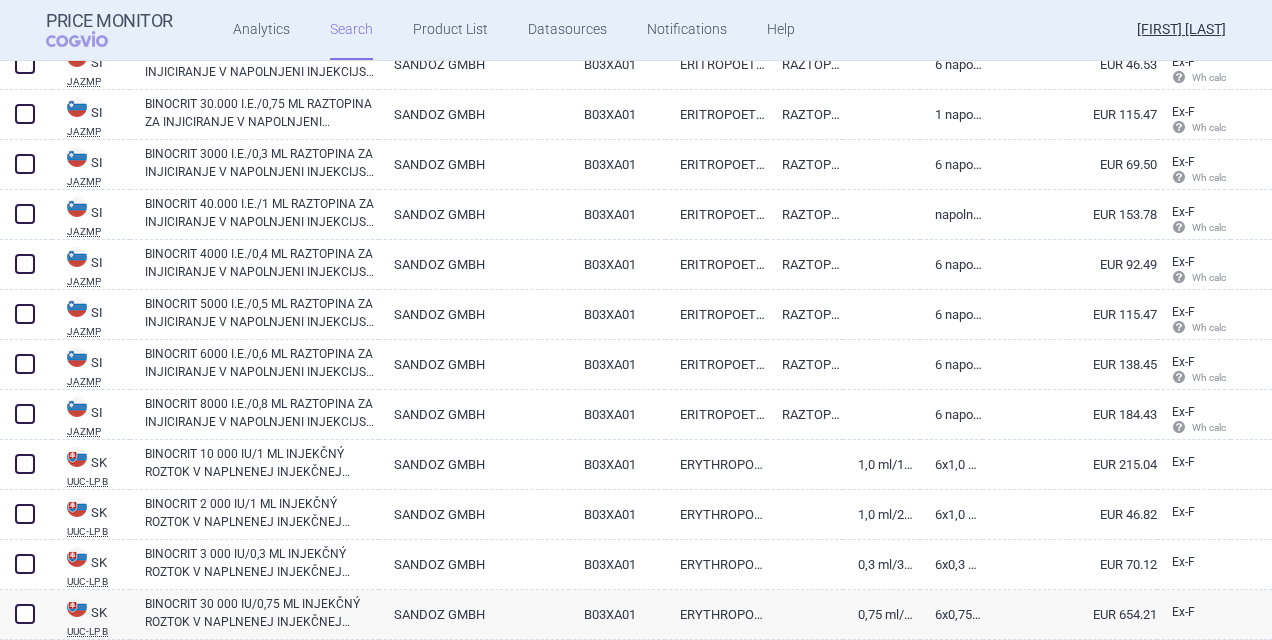 scroll, scrollTop: 20896, scrollLeft: 0, axis: vertical 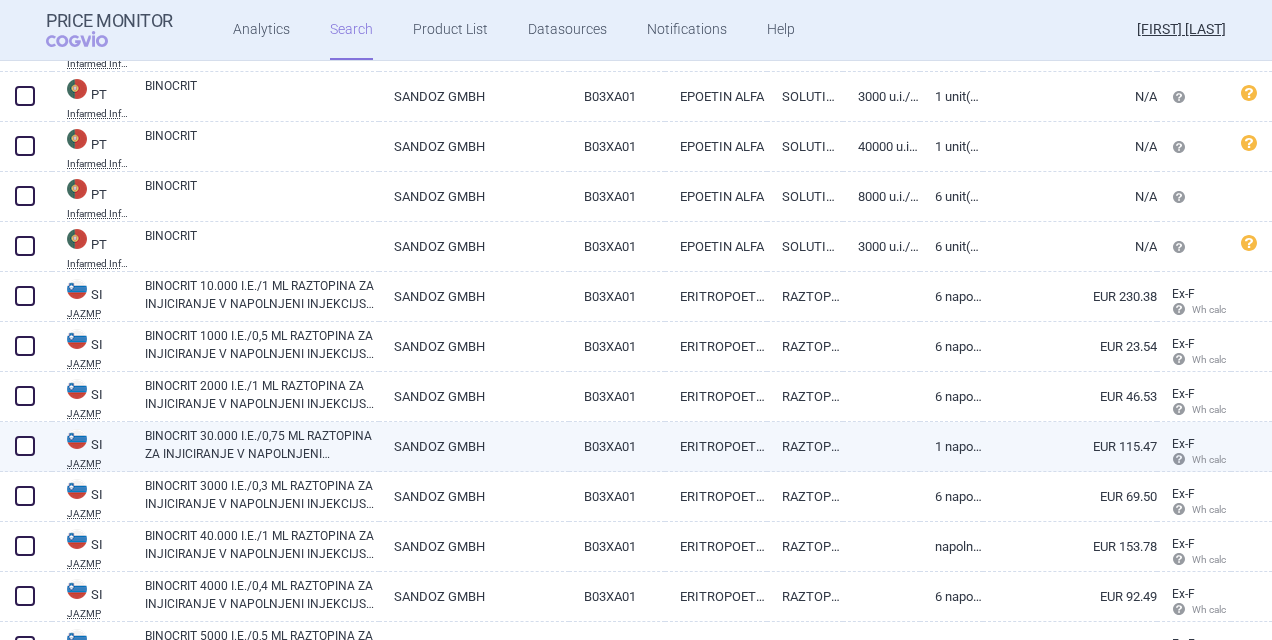 click on "SANDOZ GMBH" at bounding box center (474, 446) 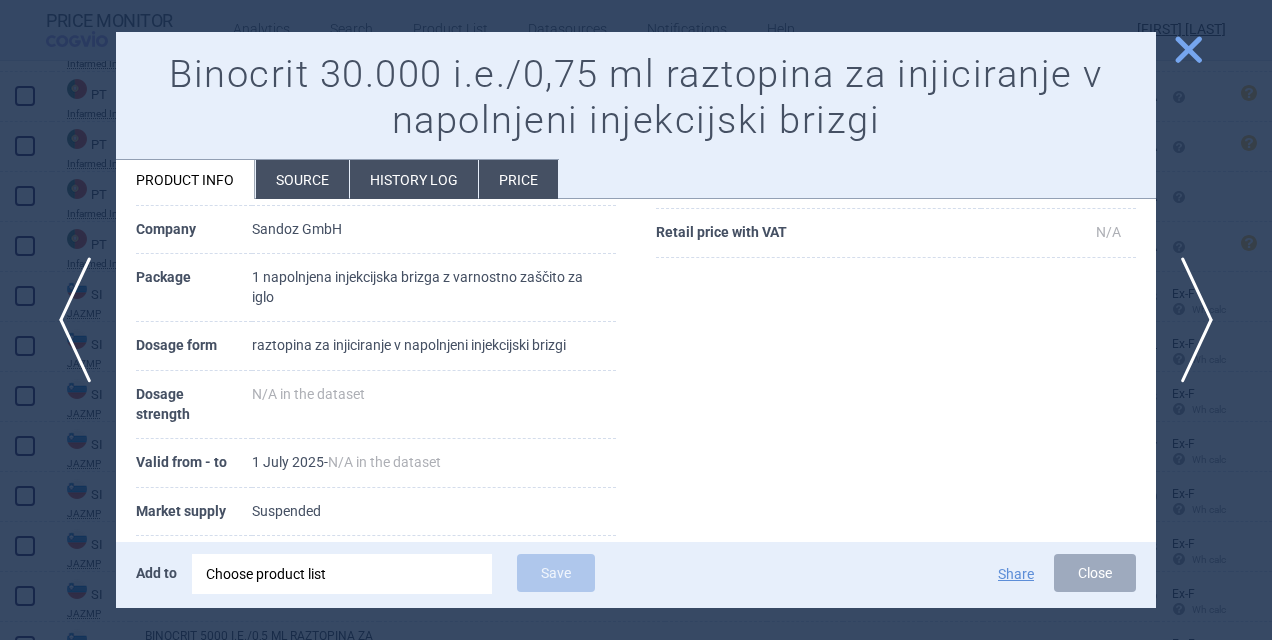 scroll, scrollTop: 314, scrollLeft: 0, axis: vertical 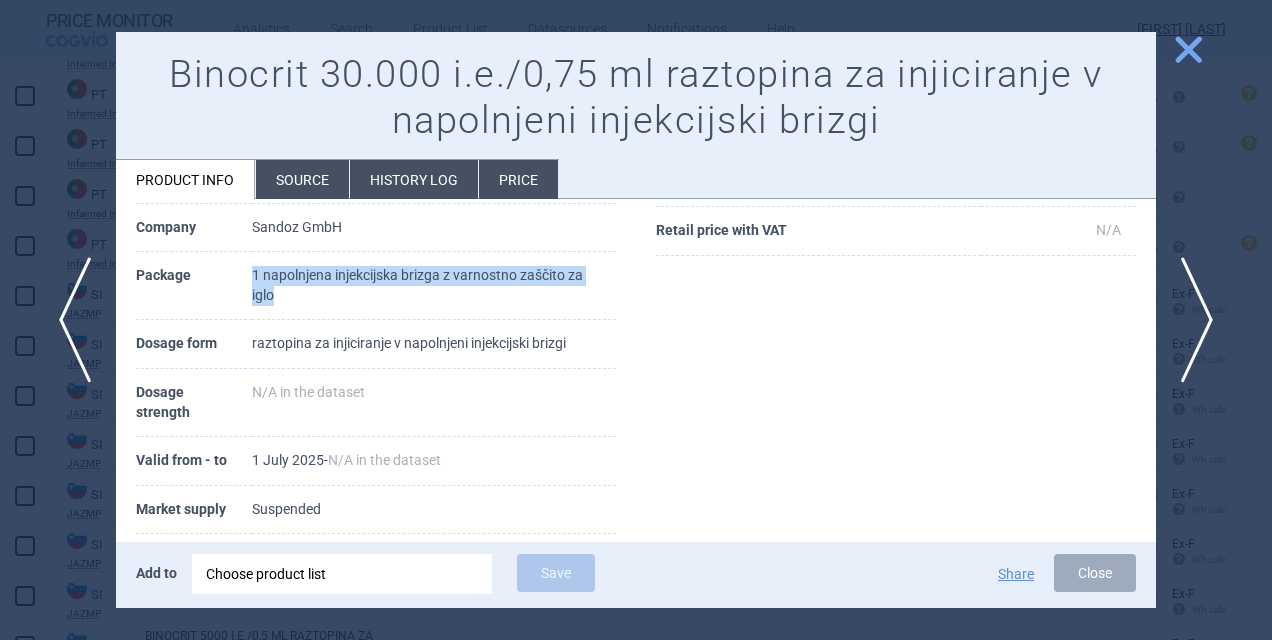 drag, startPoint x: 279, startPoint y: 291, endPoint x: 239, endPoint y: 270, distance: 45.17743 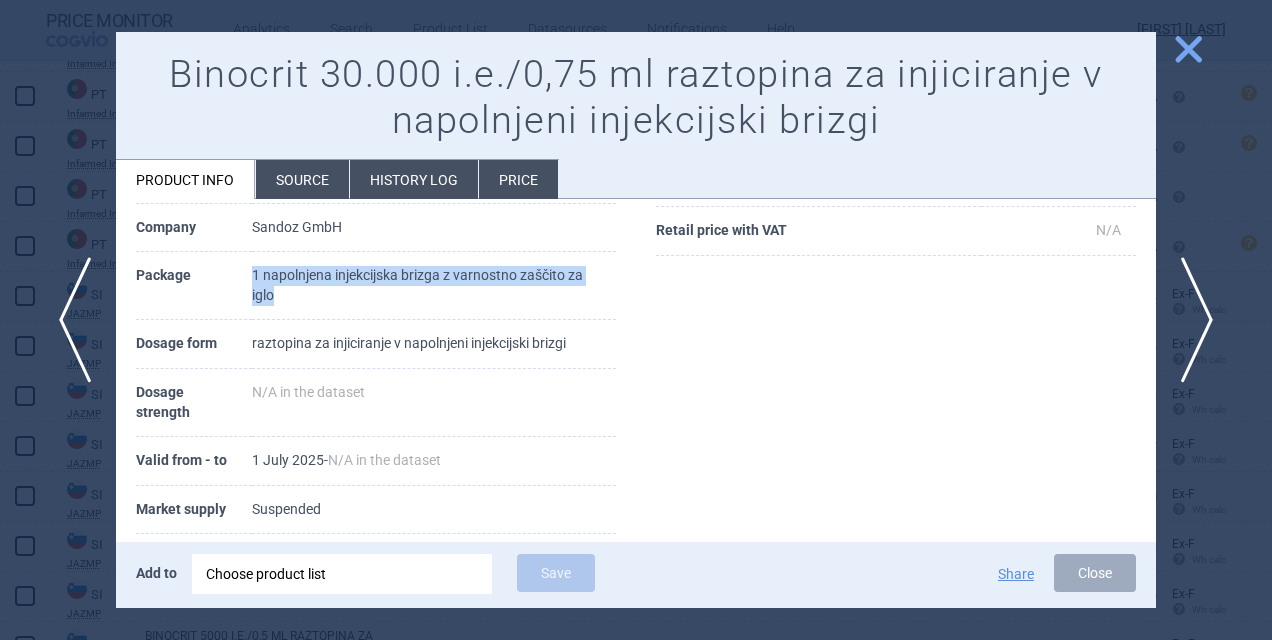 click on "close" at bounding box center [1188, 49] 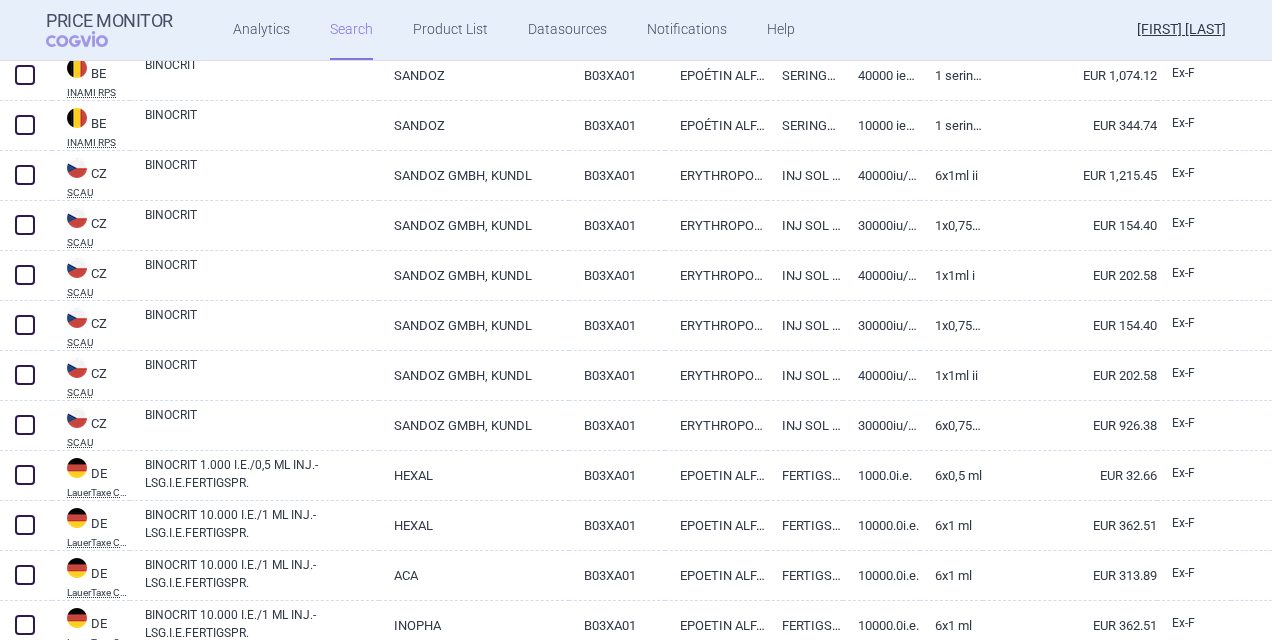 scroll, scrollTop: 546, scrollLeft: 0, axis: vertical 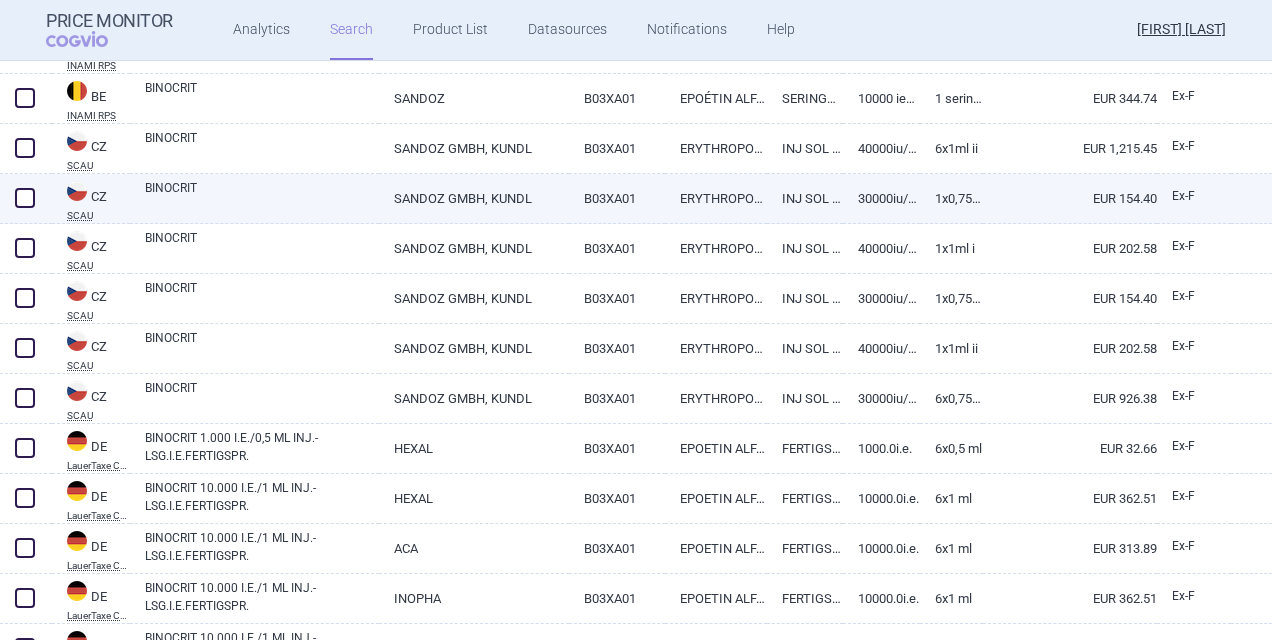 click on "EUR 154.40" at bounding box center (1070, 198) 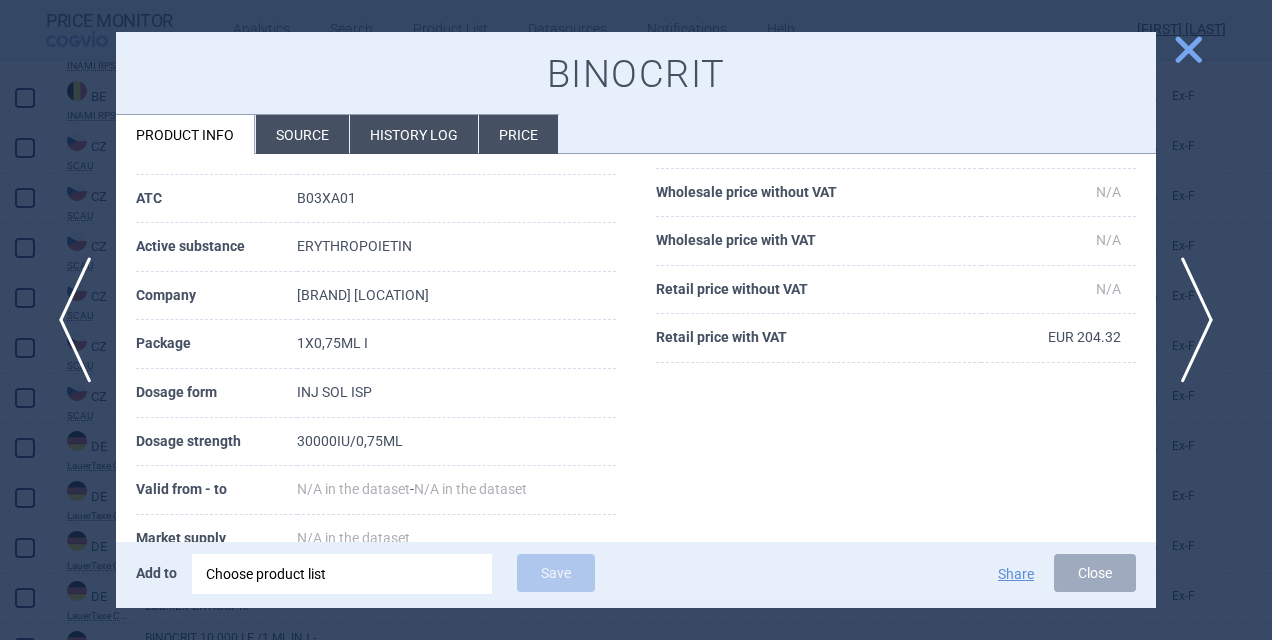 scroll, scrollTop: 164, scrollLeft: 0, axis: vertical 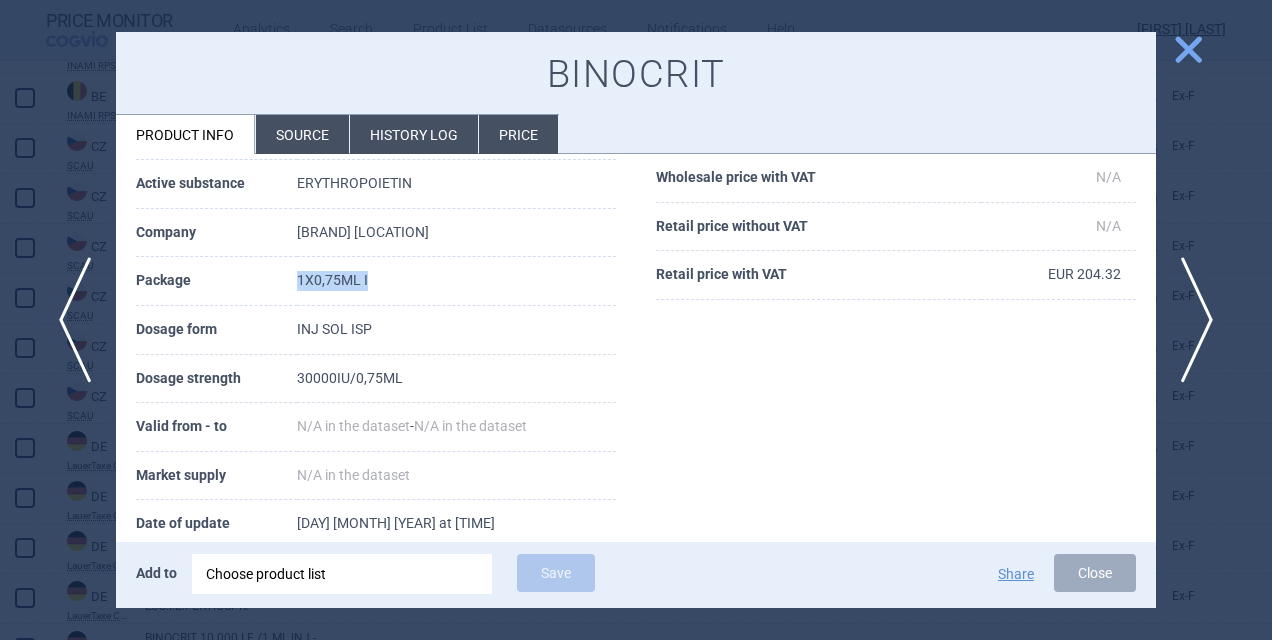 drag, startPoint x: 362, startPoint y: 284, endPoint x: 280, endPoint y: 292, distance: 82.38932 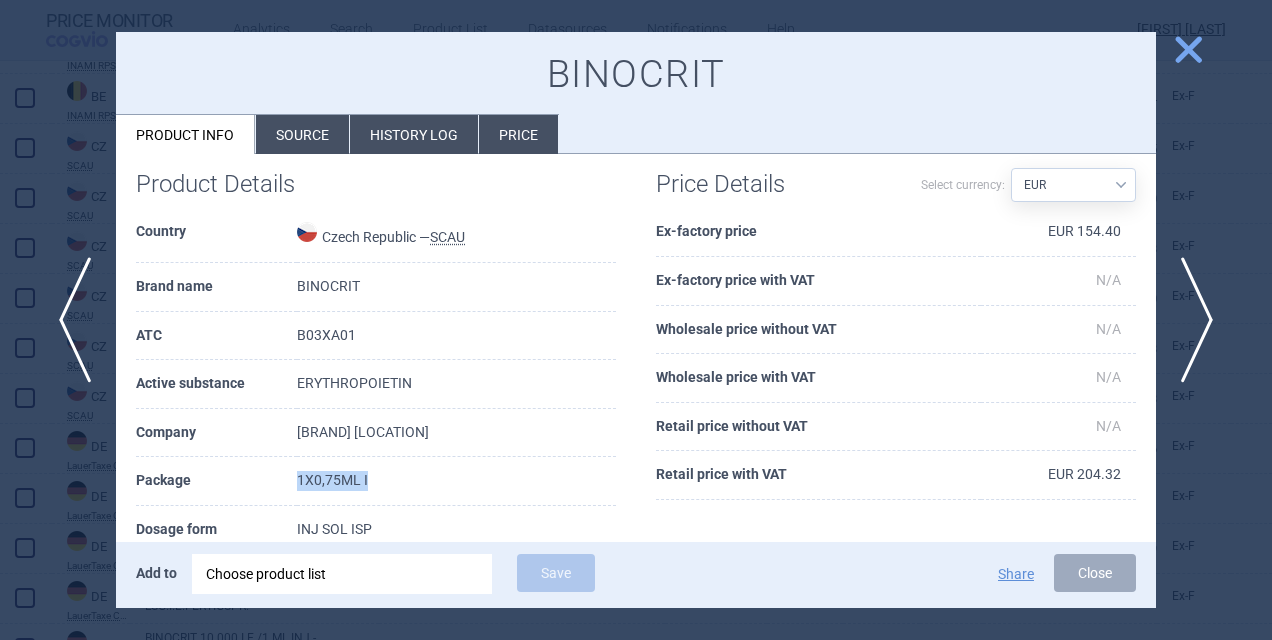 scroll, scrollTop: 0, scrollLeft: 0, axis: both 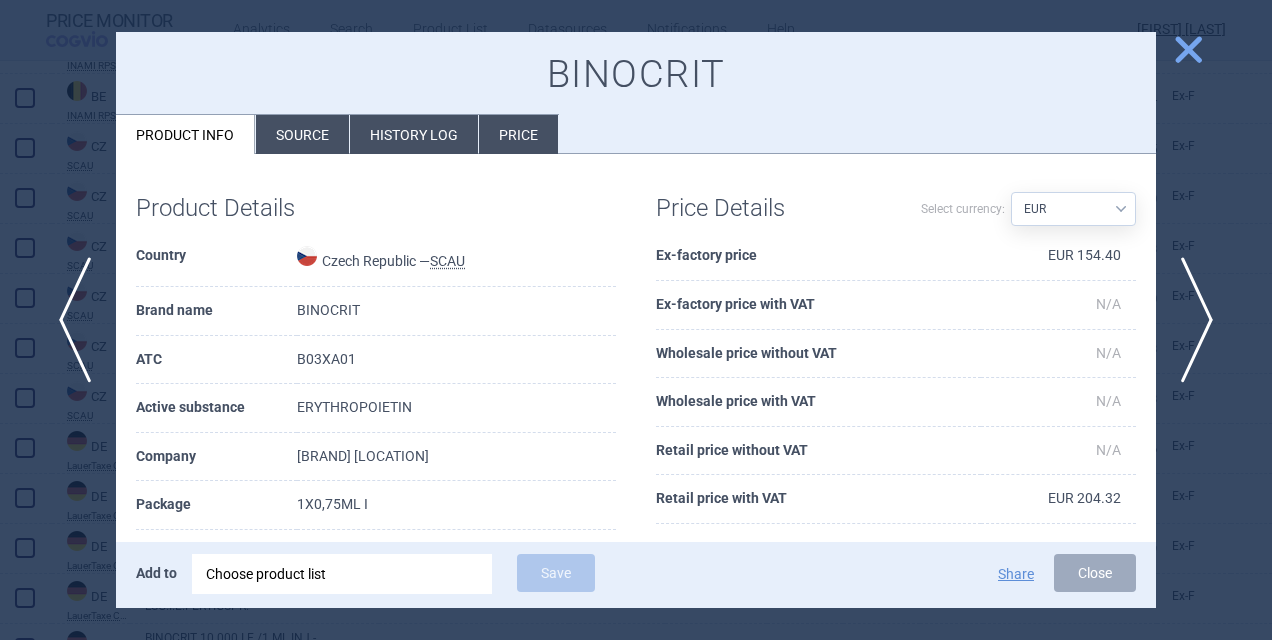 click on "Price" at bounding box center (518, 134) 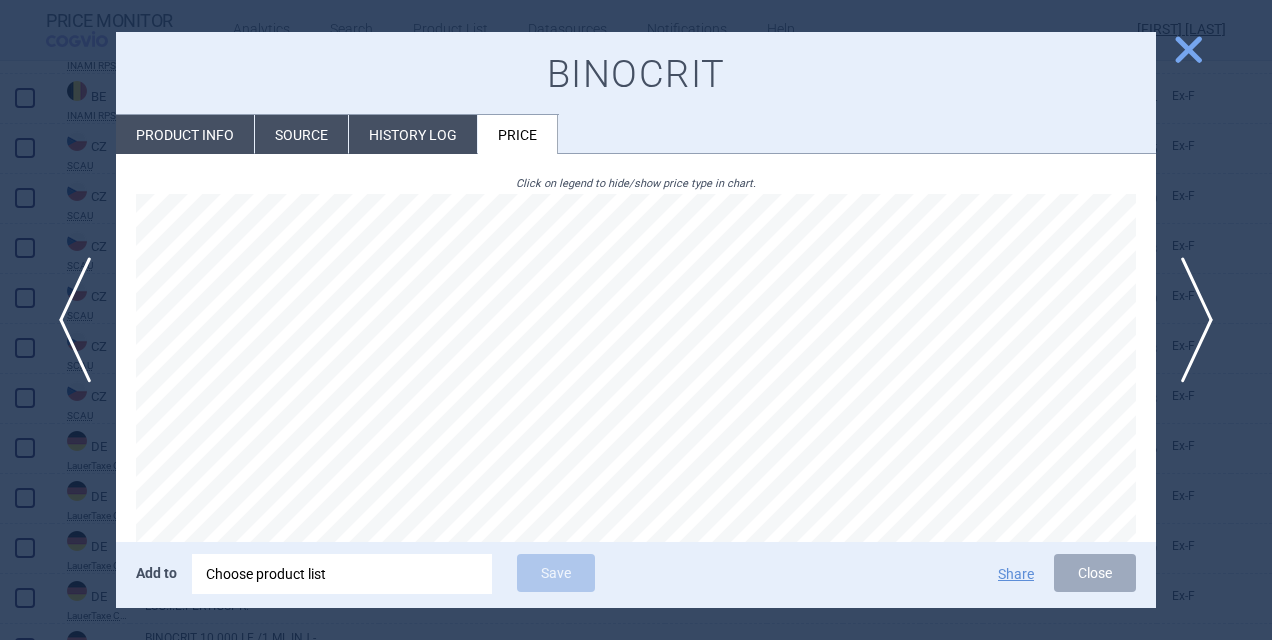 click on "Product info" at bounding box center [185, 134] 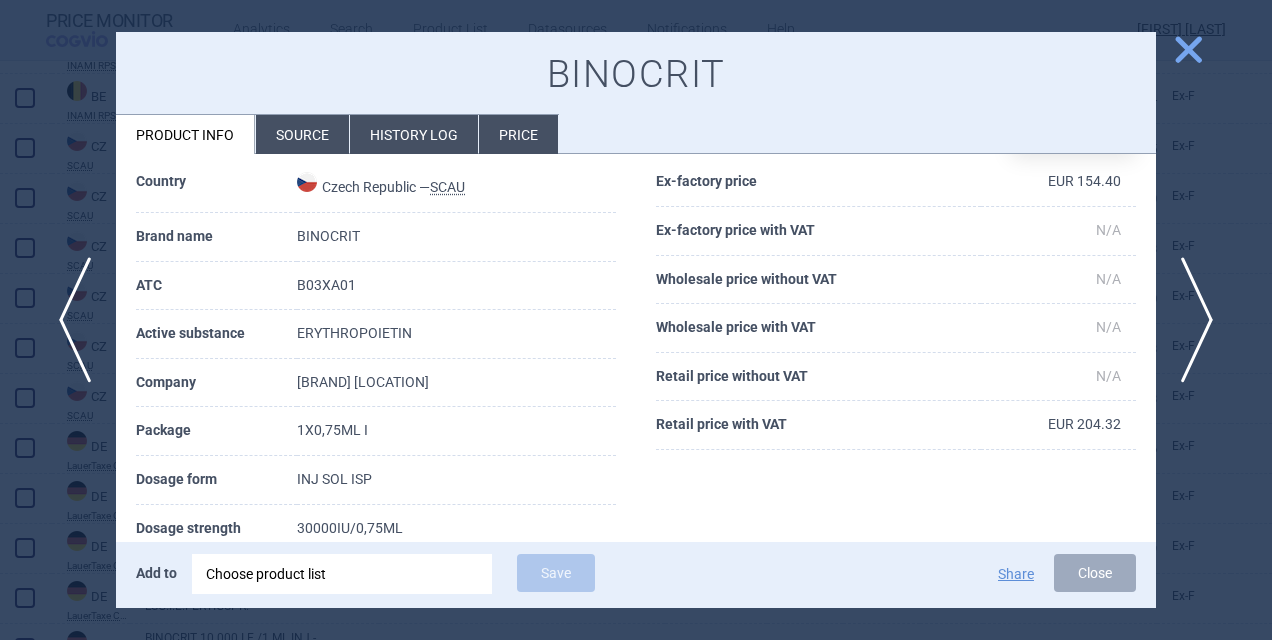 scroll, scrollTop: 134, scrollLeft: 0, axis: vertical 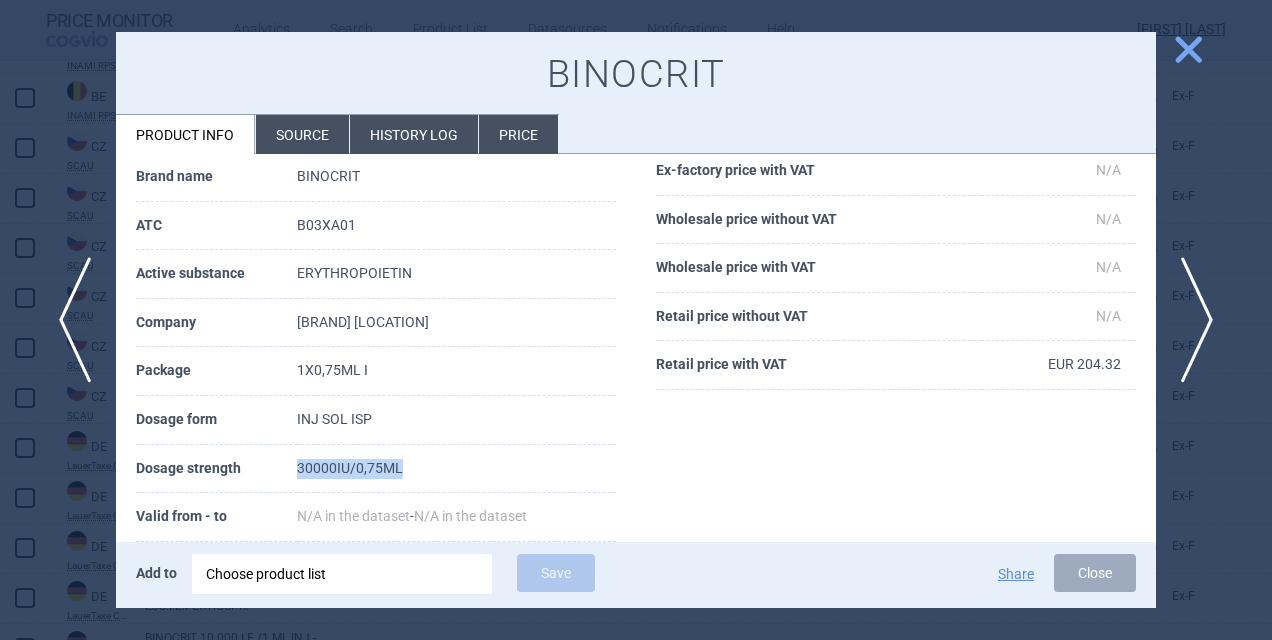 drag, startPoint x: 401, startPoint y: 474, endPoint x: 286, endPoint y: 474, distance: 115 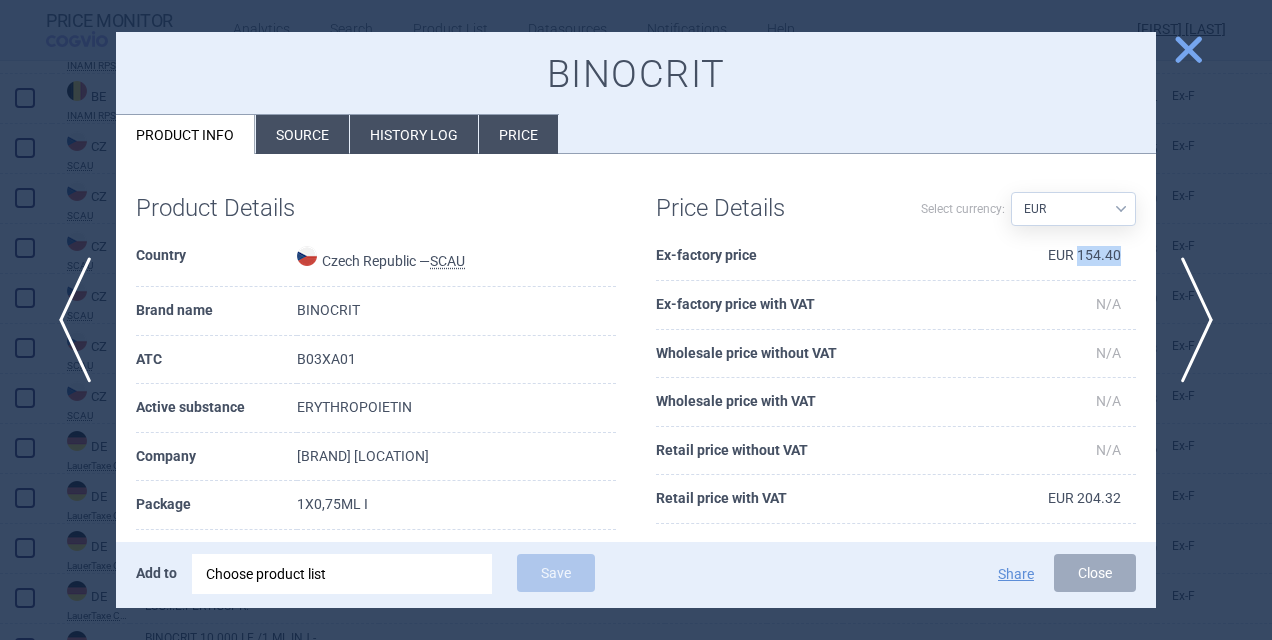 drag, startPoint x: 1066, startPoint y: 256, endPoint x: 1112, endPoint y: 258, distance: 46.043457 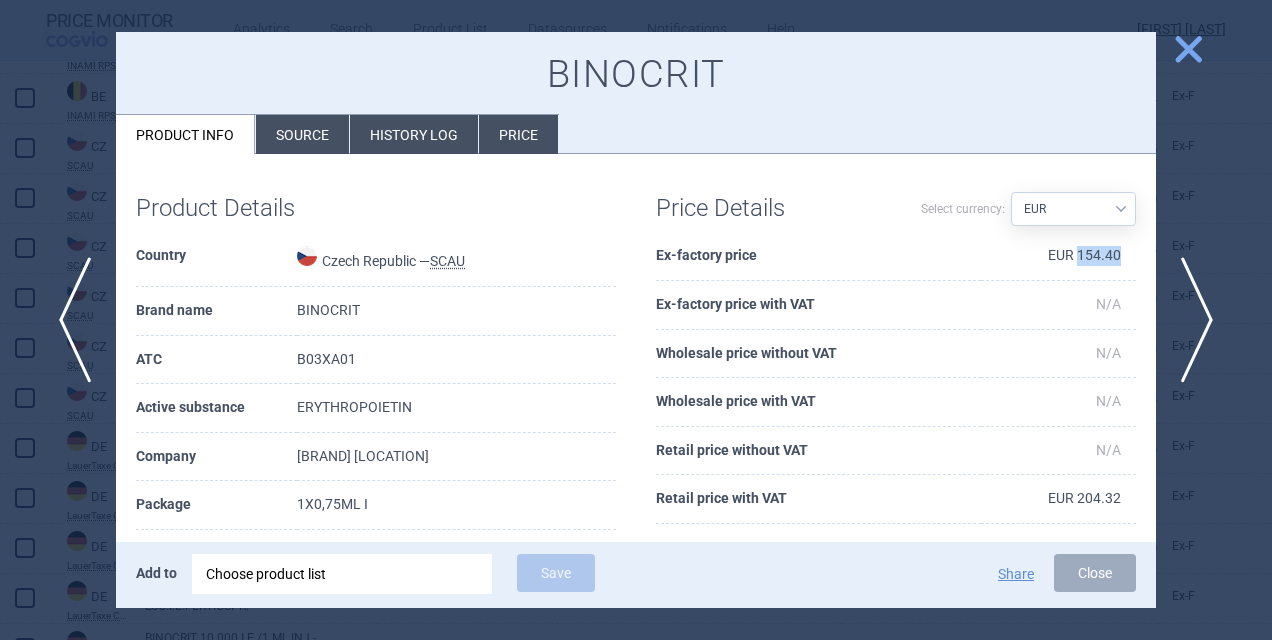 click on "close" at bounding box center [1188, 49] 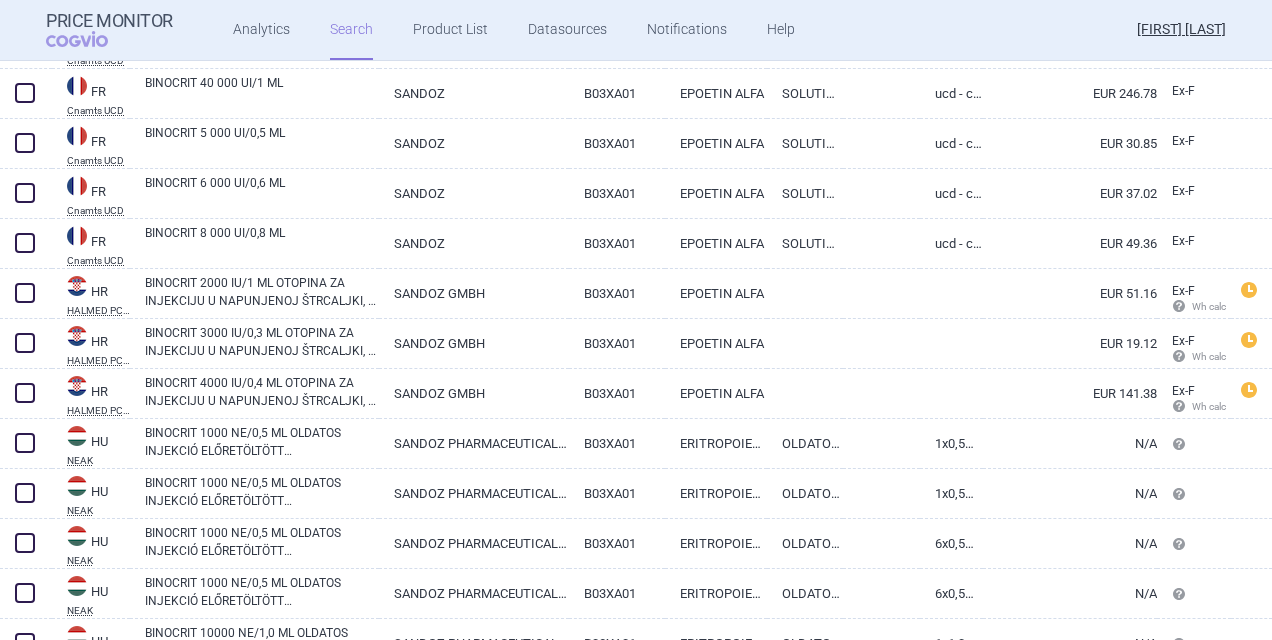 scroll, scrollTop: 10602, scrollLeft: 0, axis: vertical 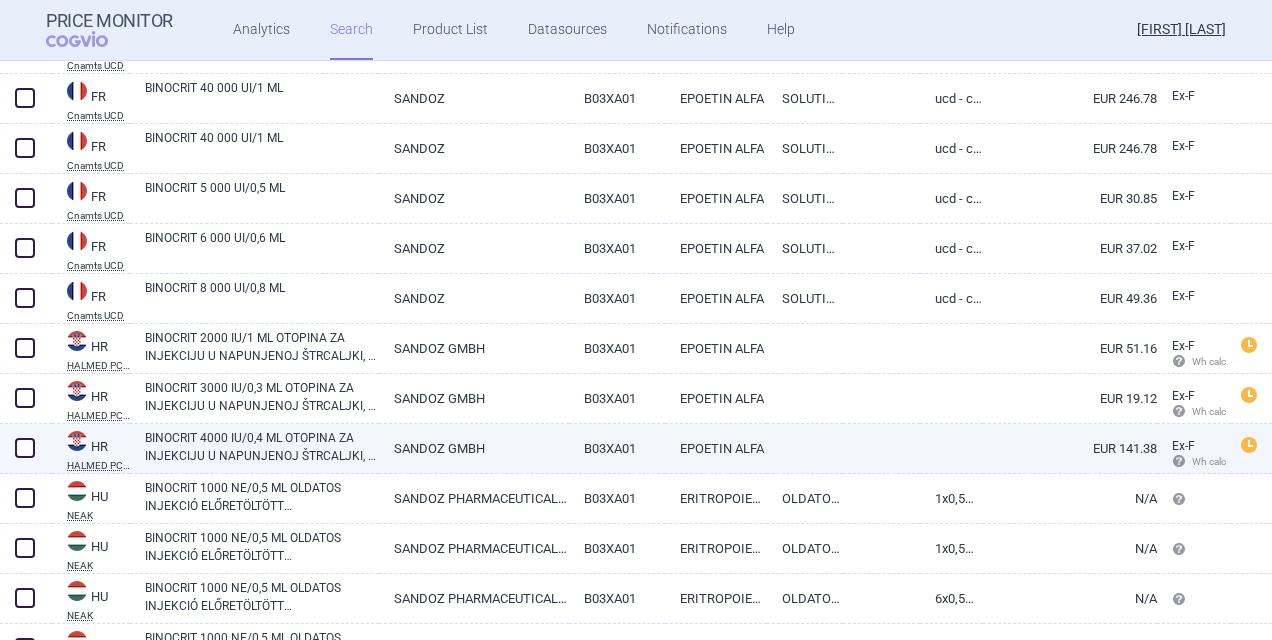 click on "SANDOZ GMBH" at bounding box center (474, 448) 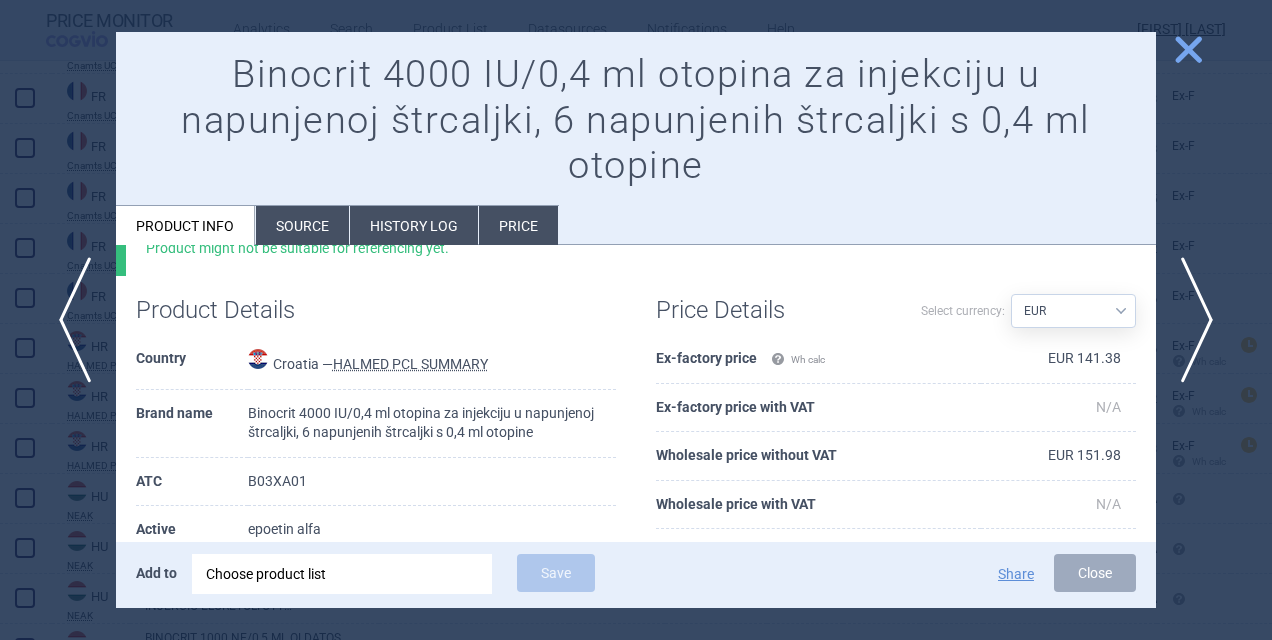 scroll, scrollTop: 66, scrollLeft: 0, axis: vertical 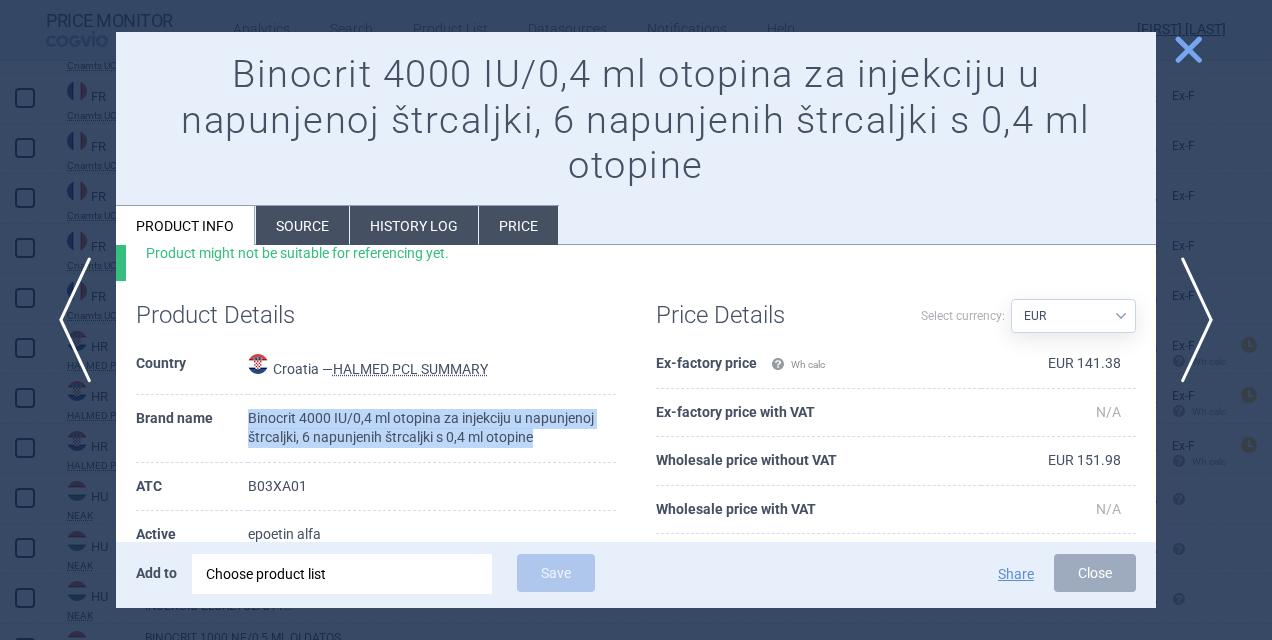 drag, startPoint x: 244, startPoint y: 413, endPoint x: 292, endPoint y: 459, distance: 66.48308 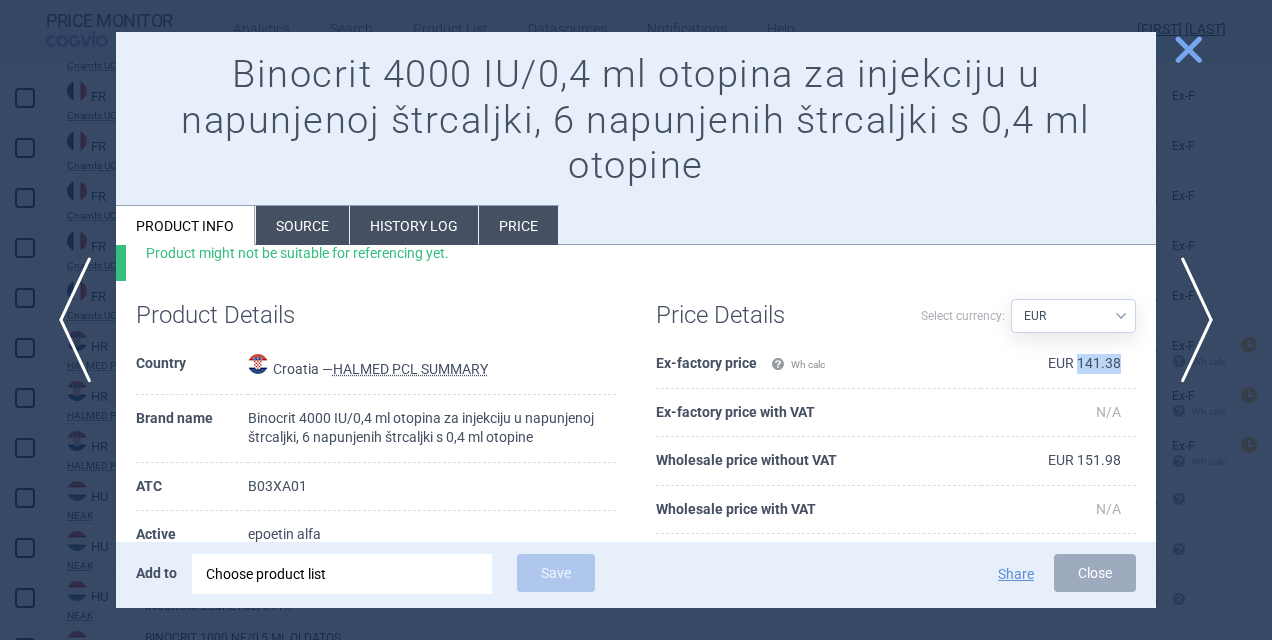 drag, startPoint x: 1062, startPoint y: 358, endPoint x: 1104, endPoint y: 366, distance: 42.755116 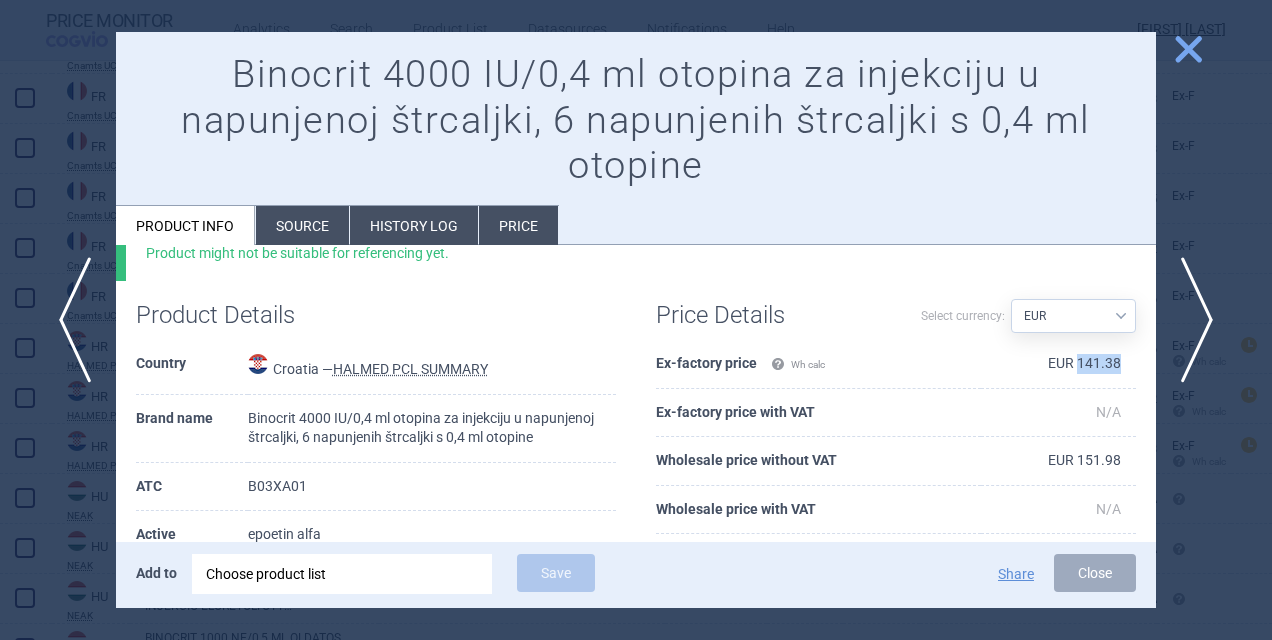 click on "close" at bounding box center [1188, 49] 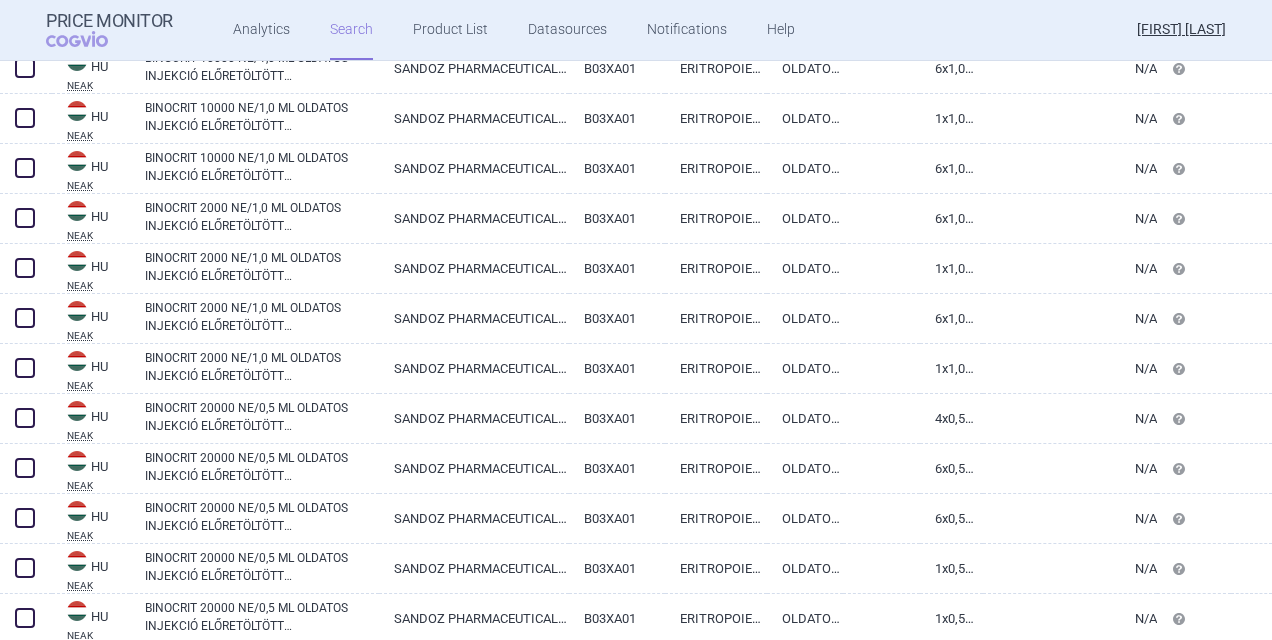 scroll, scrollTop: 11322, scrollLeft: 0, axis: vertical 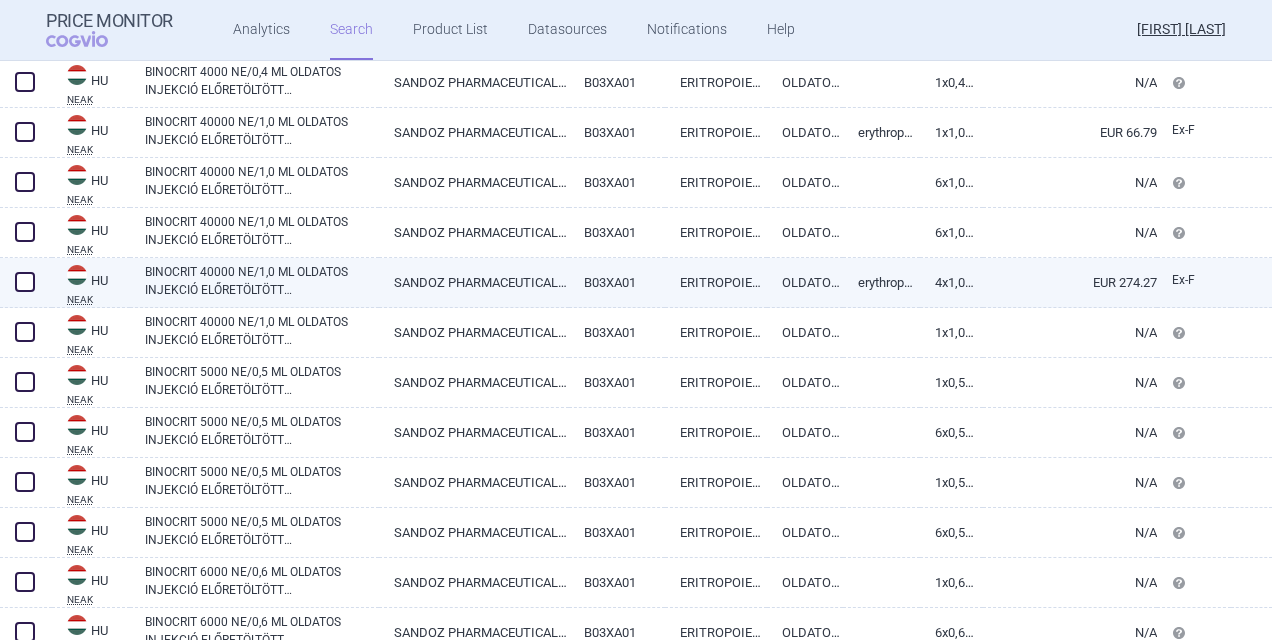 click on "BINOCRIT 40000 NE/1,0 ML OLDATOS INJEKCIÓ ELŐRETÖLTÖTT FECSKENDŐBEN" at bounding box center (262, 281) 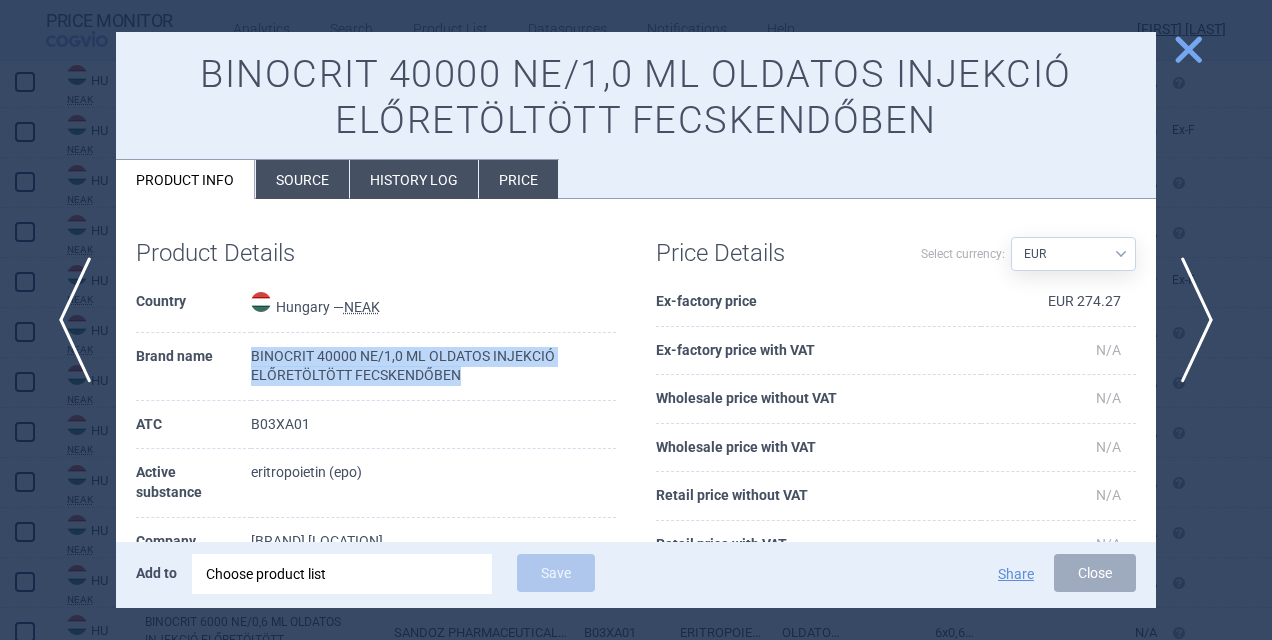drag, startPoint x: 462, startPoint y: 378, endPoint x: 227, endPoint y: 372, distance: 235.07658 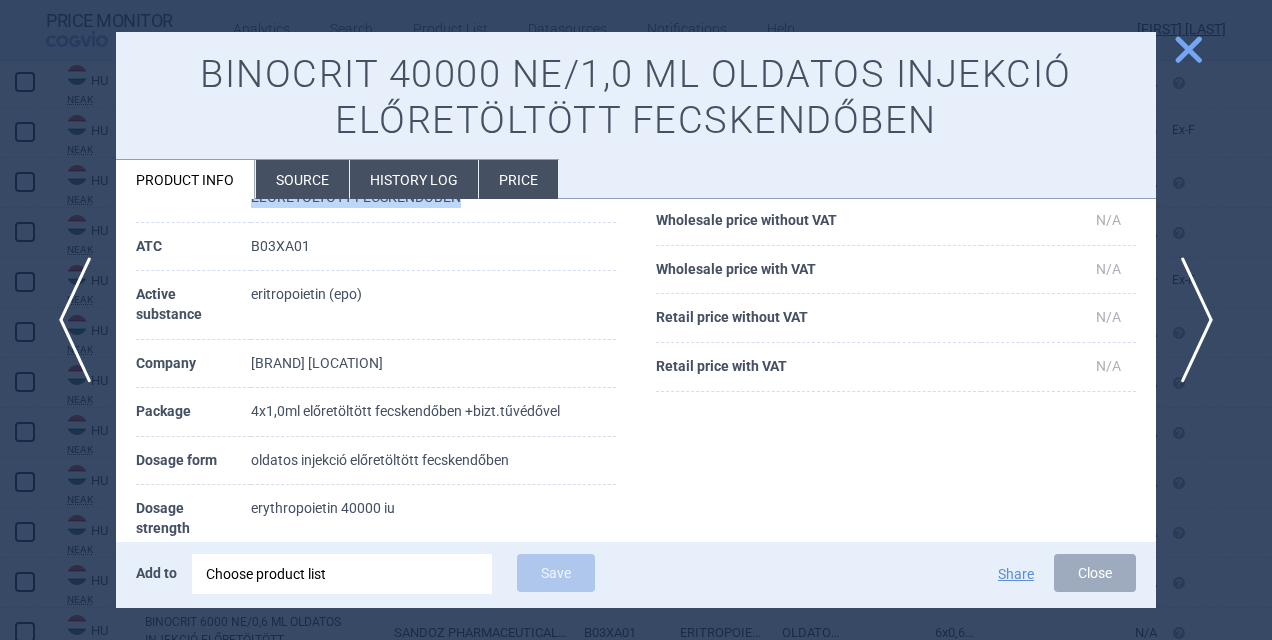 scroll, scrollTop: 197, scrollLeft: 0, axis: vertical 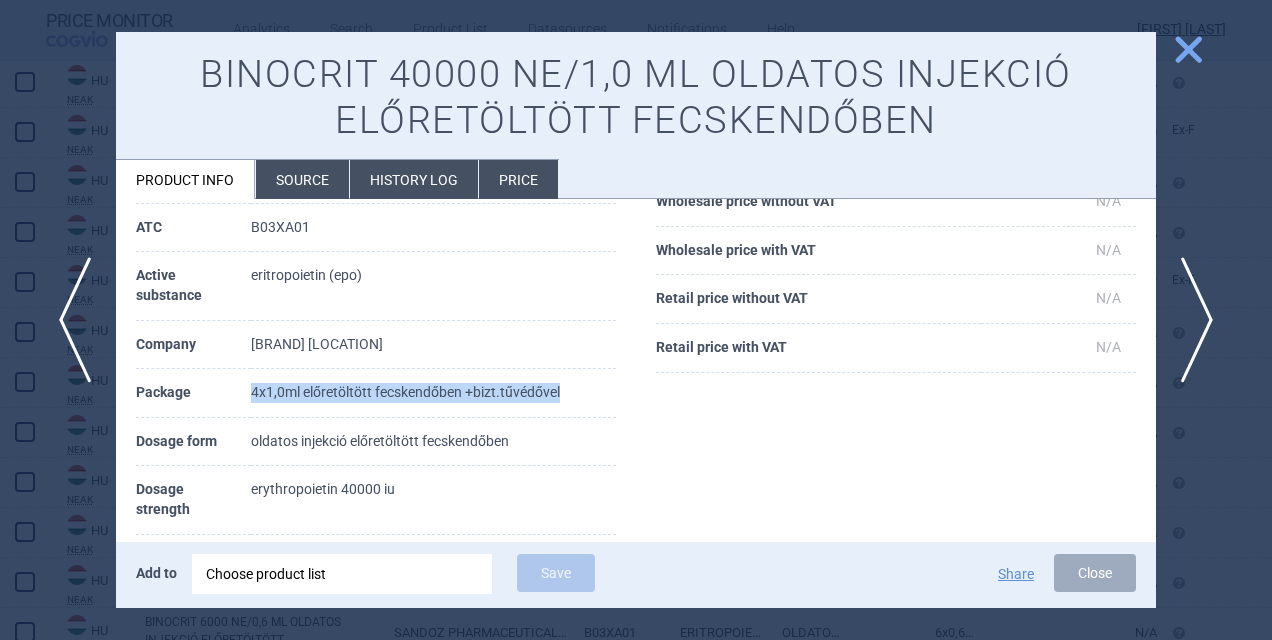 drag, startPoint x: 245, startPoint y: 381, endPoint x: 592, endPoint y: 394, distance: 347.24344 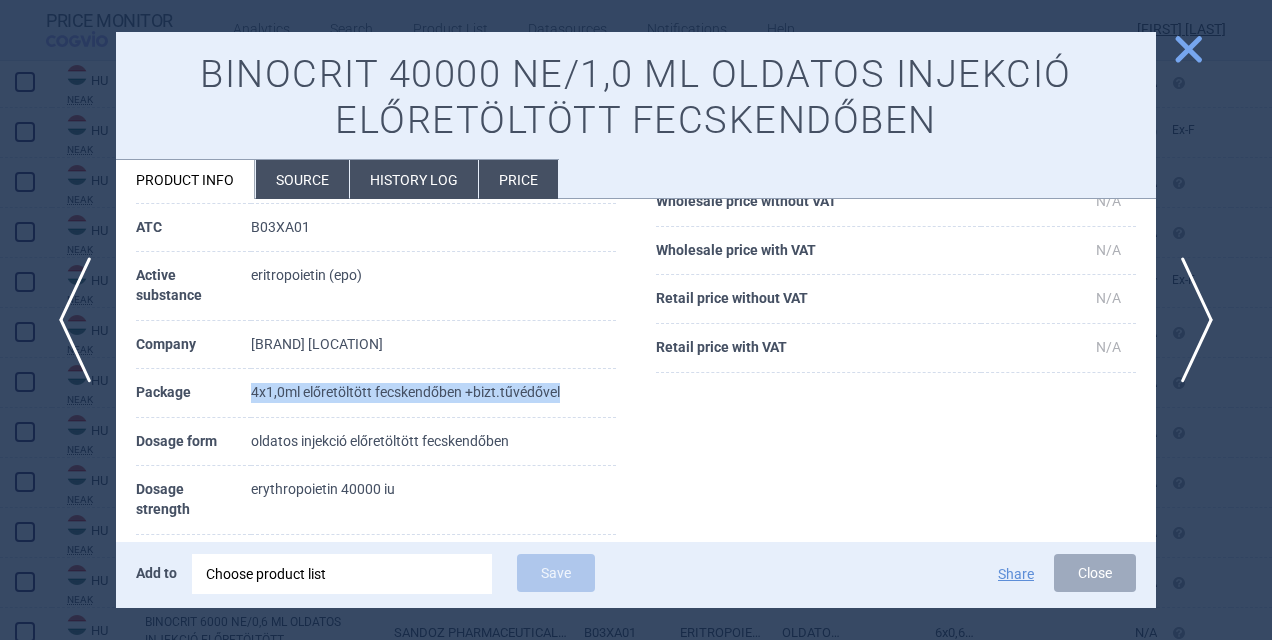 click on "close" at bounding box center [1188, 49] 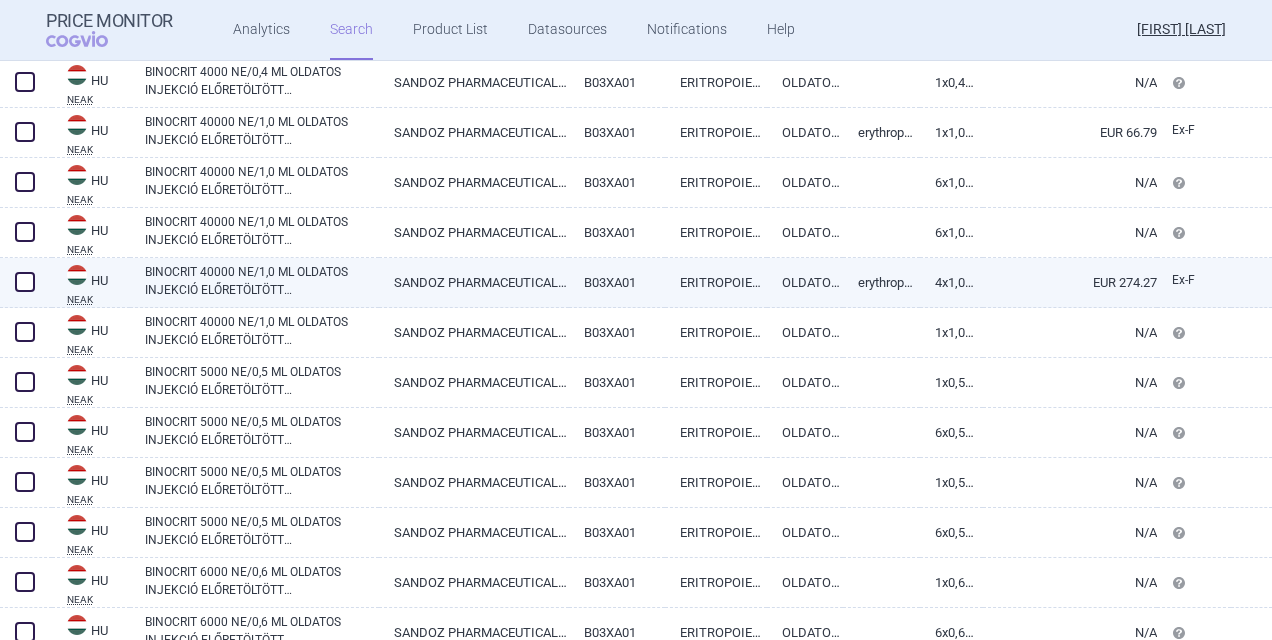 click on "EUR 274.27" at bounding box center [1070, 282] 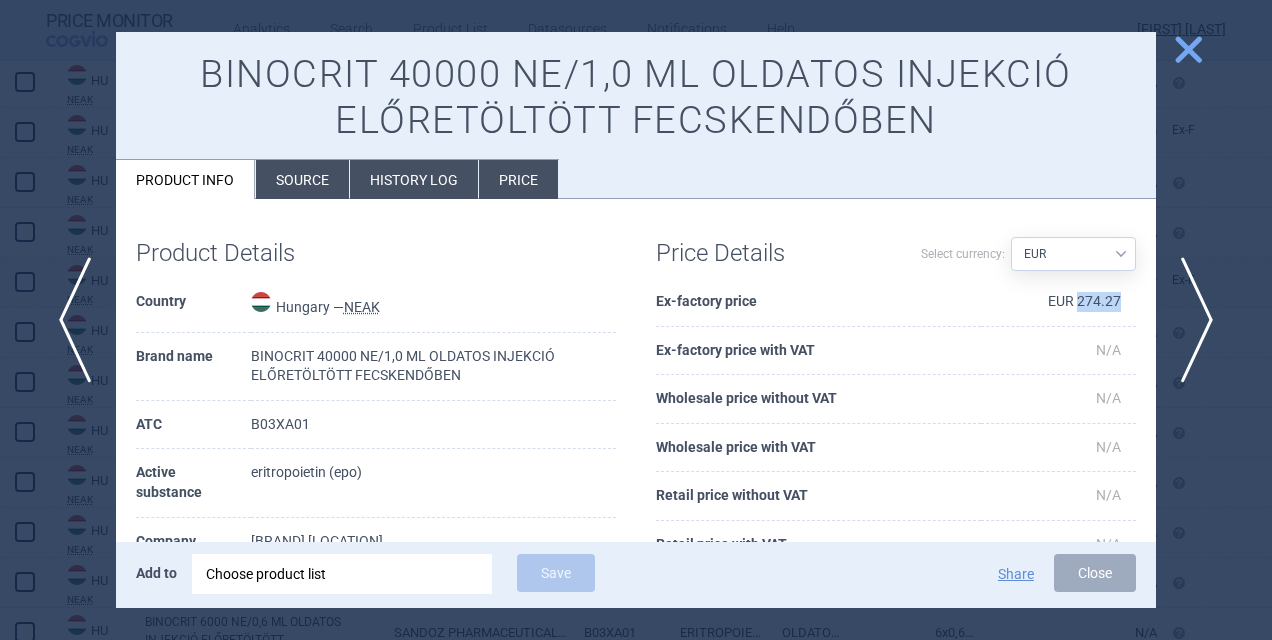 drag, startPoint x: 1064, startPoint y: 300, endPoint x: 1117, endPoint y: 302, distance: 53.037724 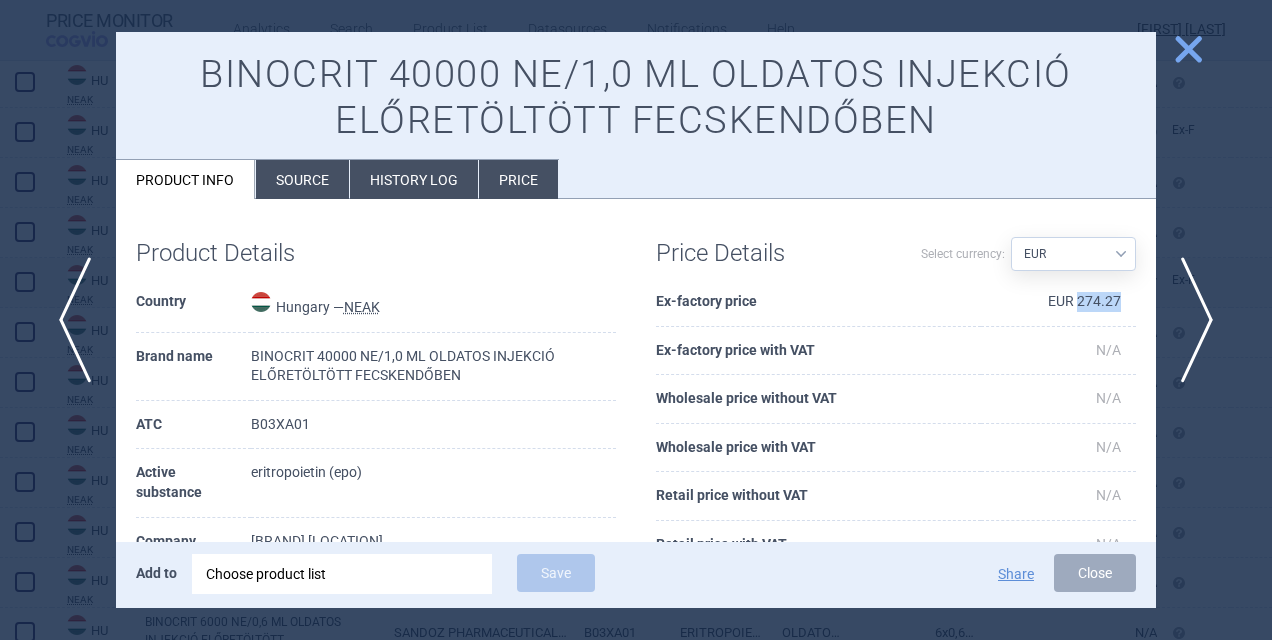 click on "close" at bounding box center (1188, 49) 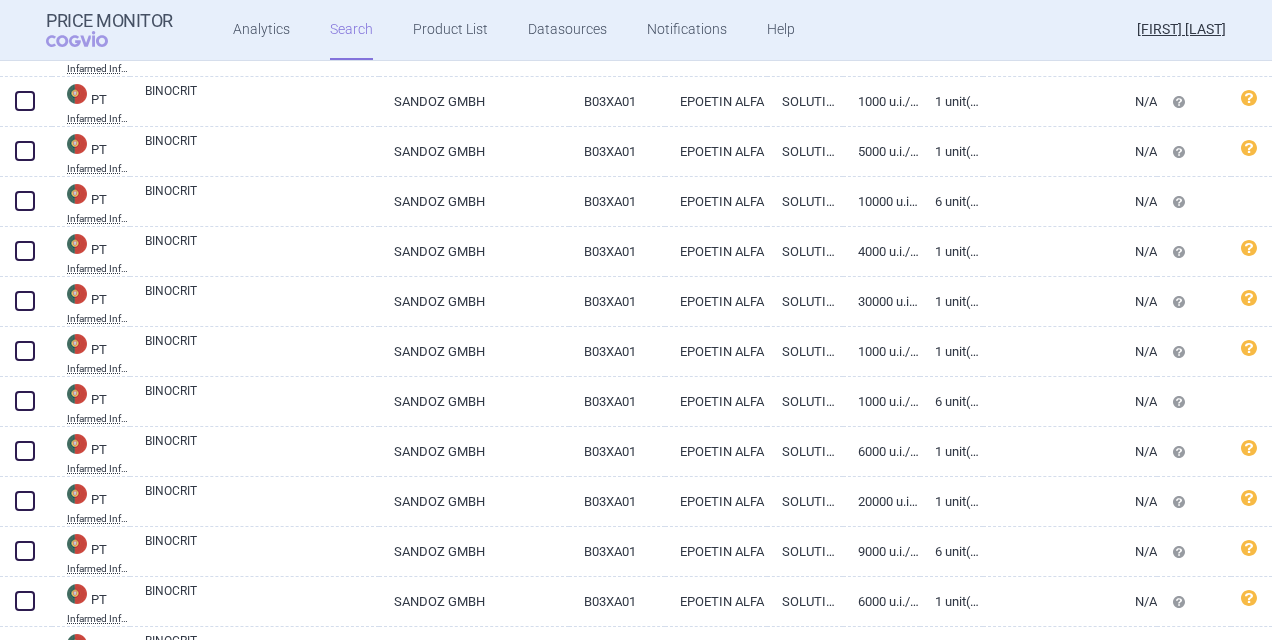 scroll, scrollTop: 19026, scrollLeft: 0, axis: vertical 